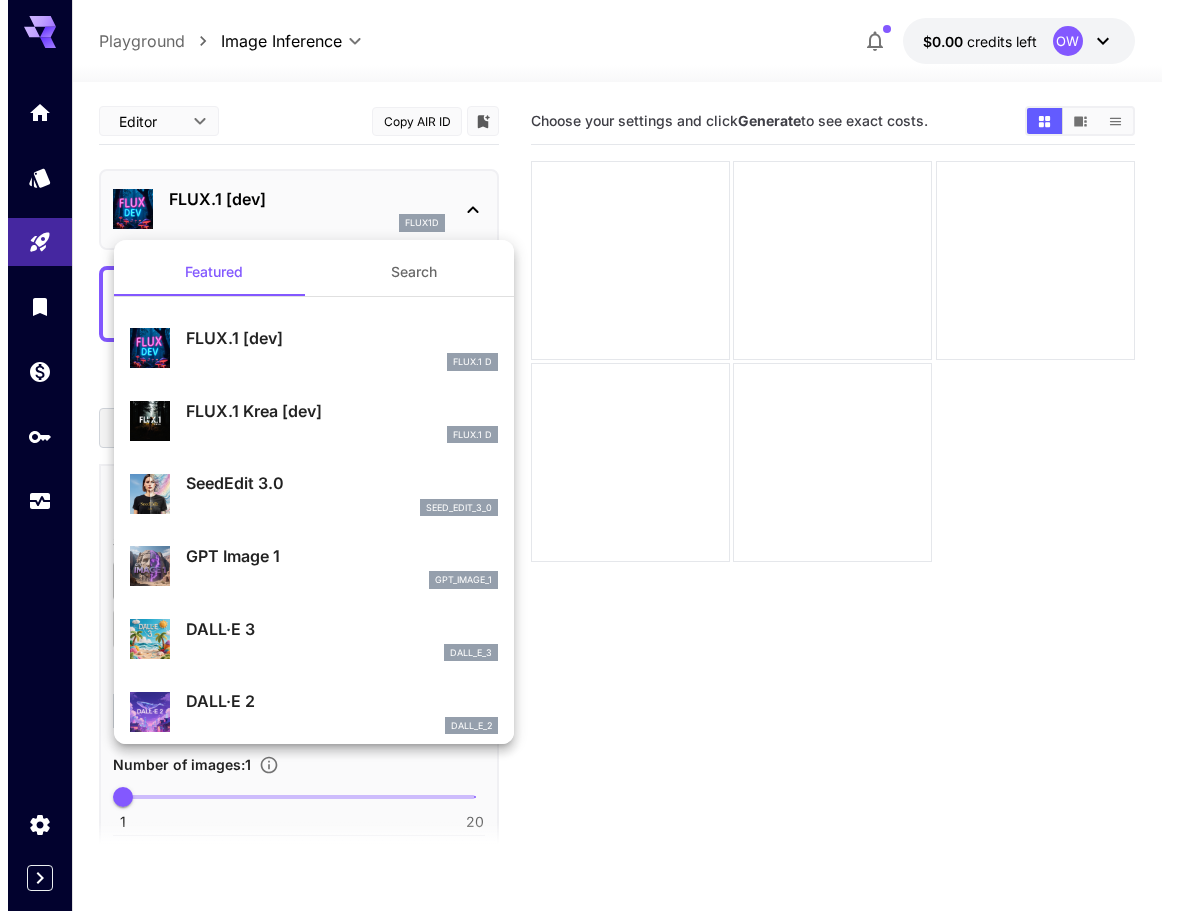 scroll, scrollTop: 0, scrollLeft: 0, axis: both 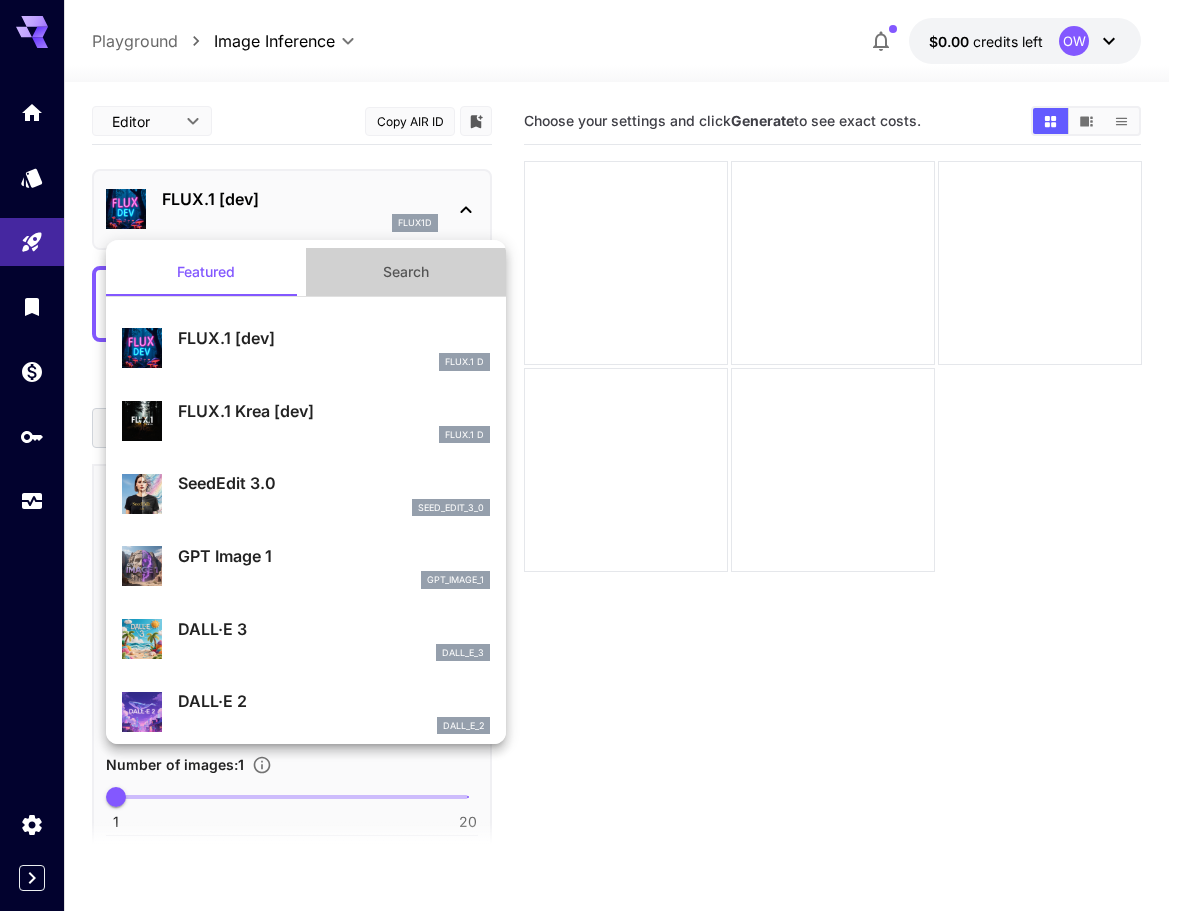 click on "Search" at bounding box center (406, 272) 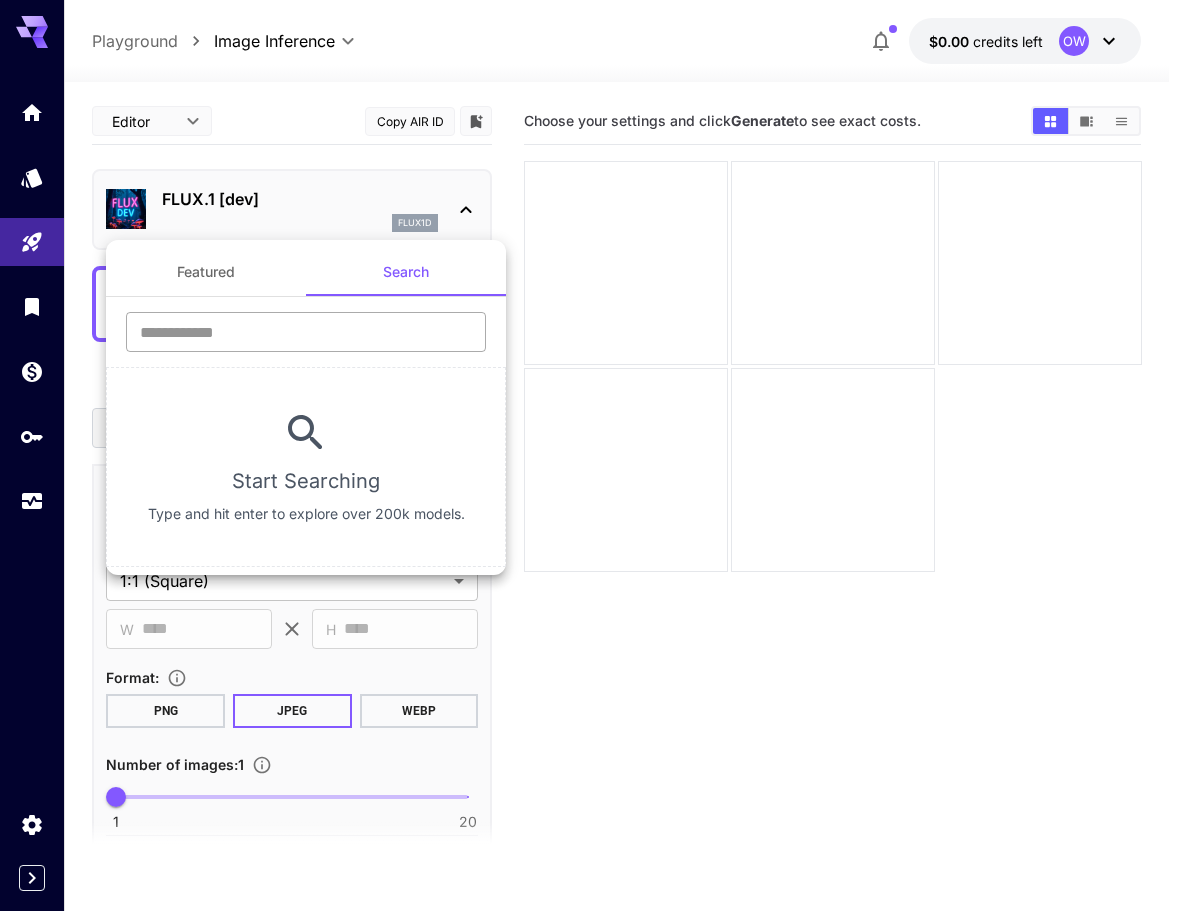 click at bounding box center [306, 332] 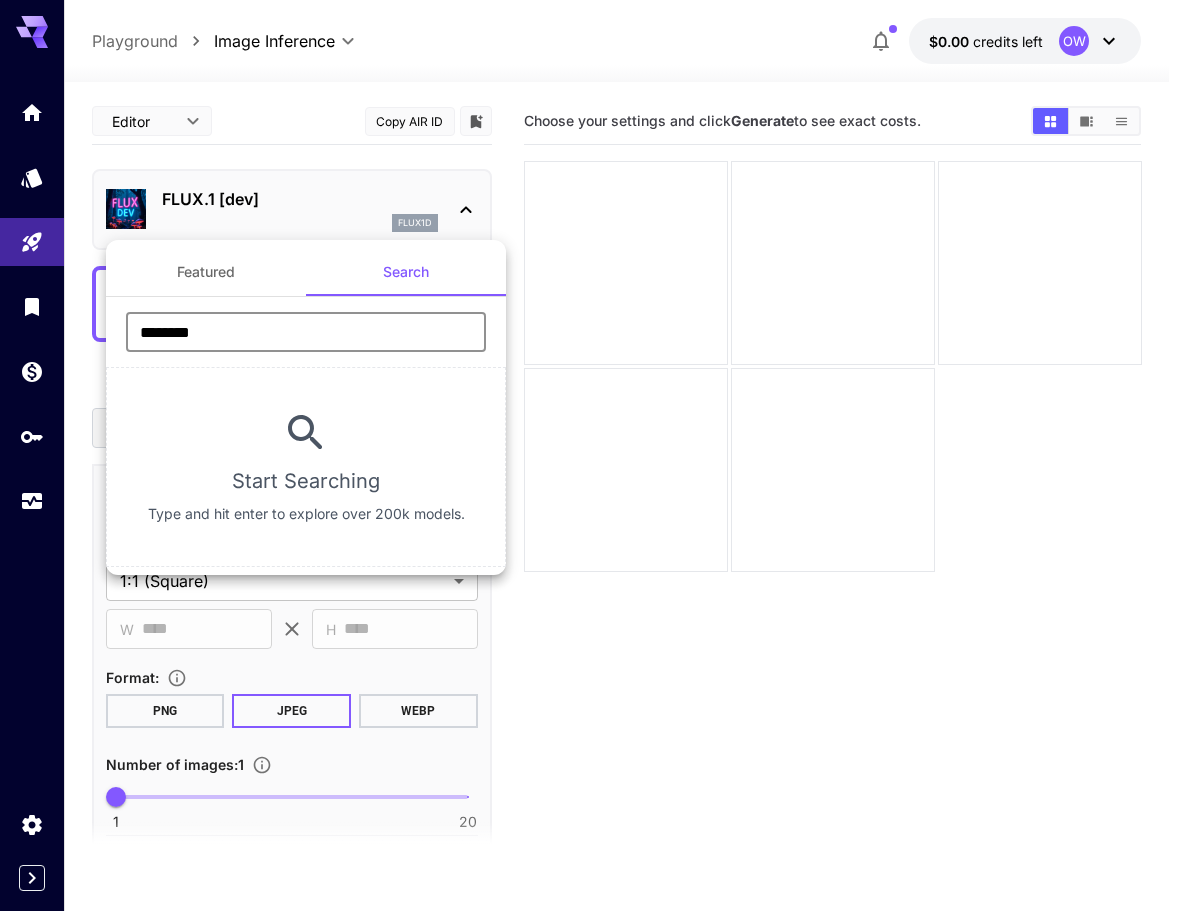 type on "********" 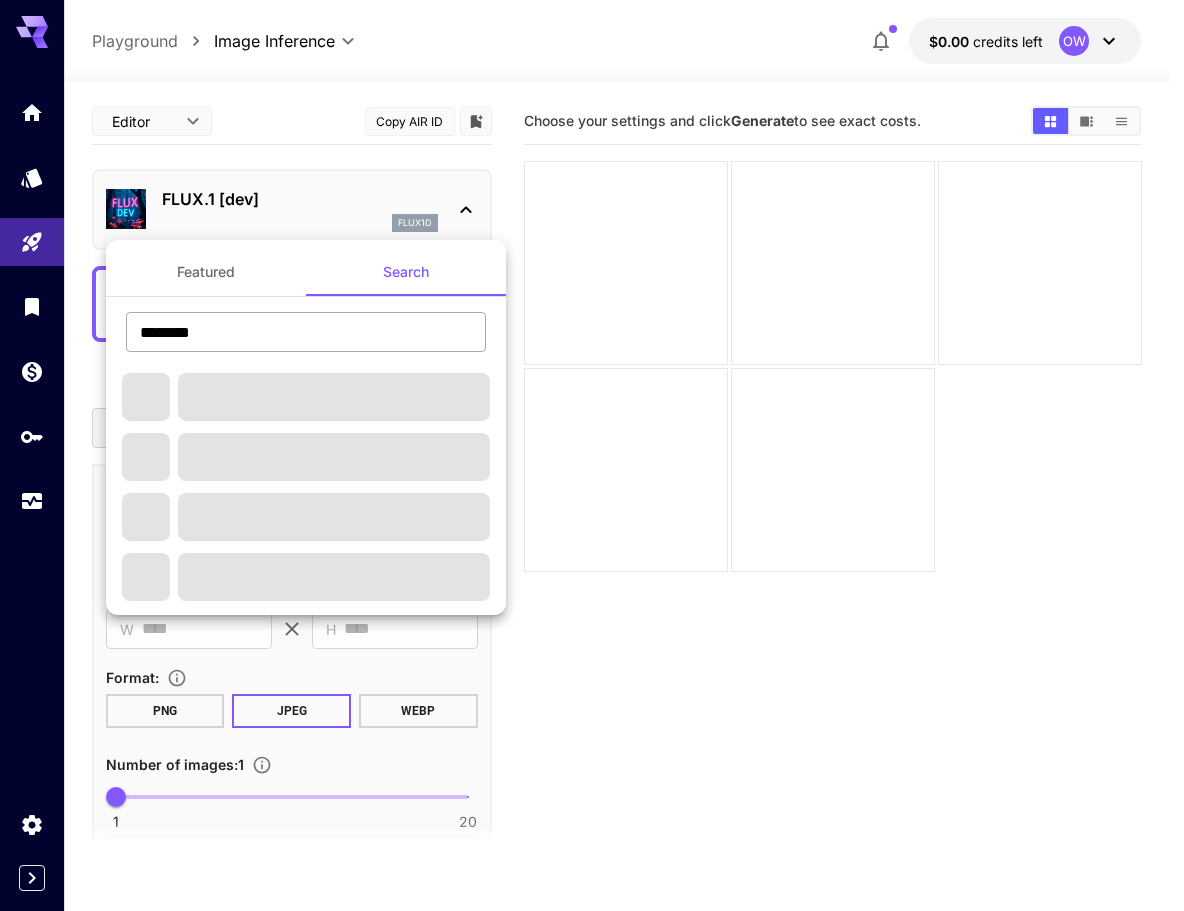 click on "********" at bounding box center (306, 332) 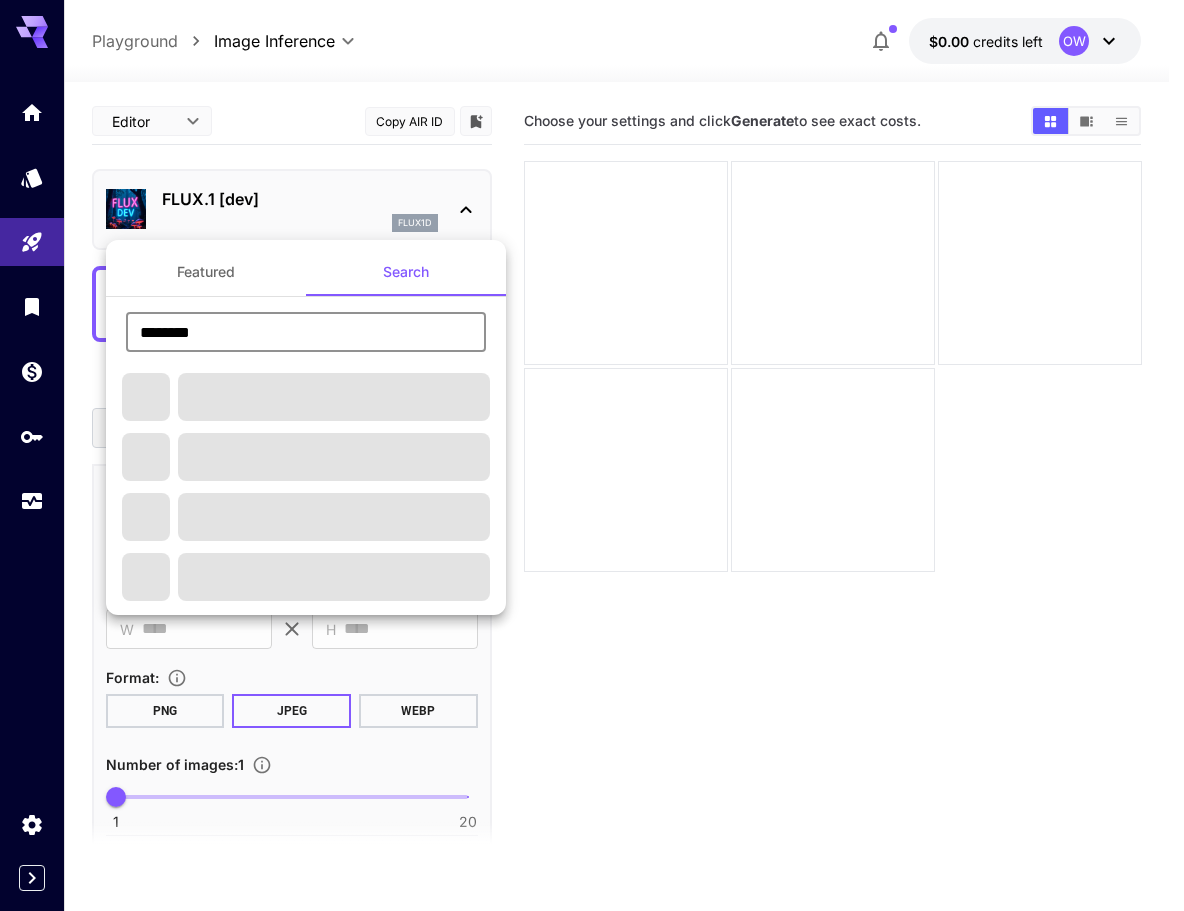 click on "********" at bounding box center (306, 332) 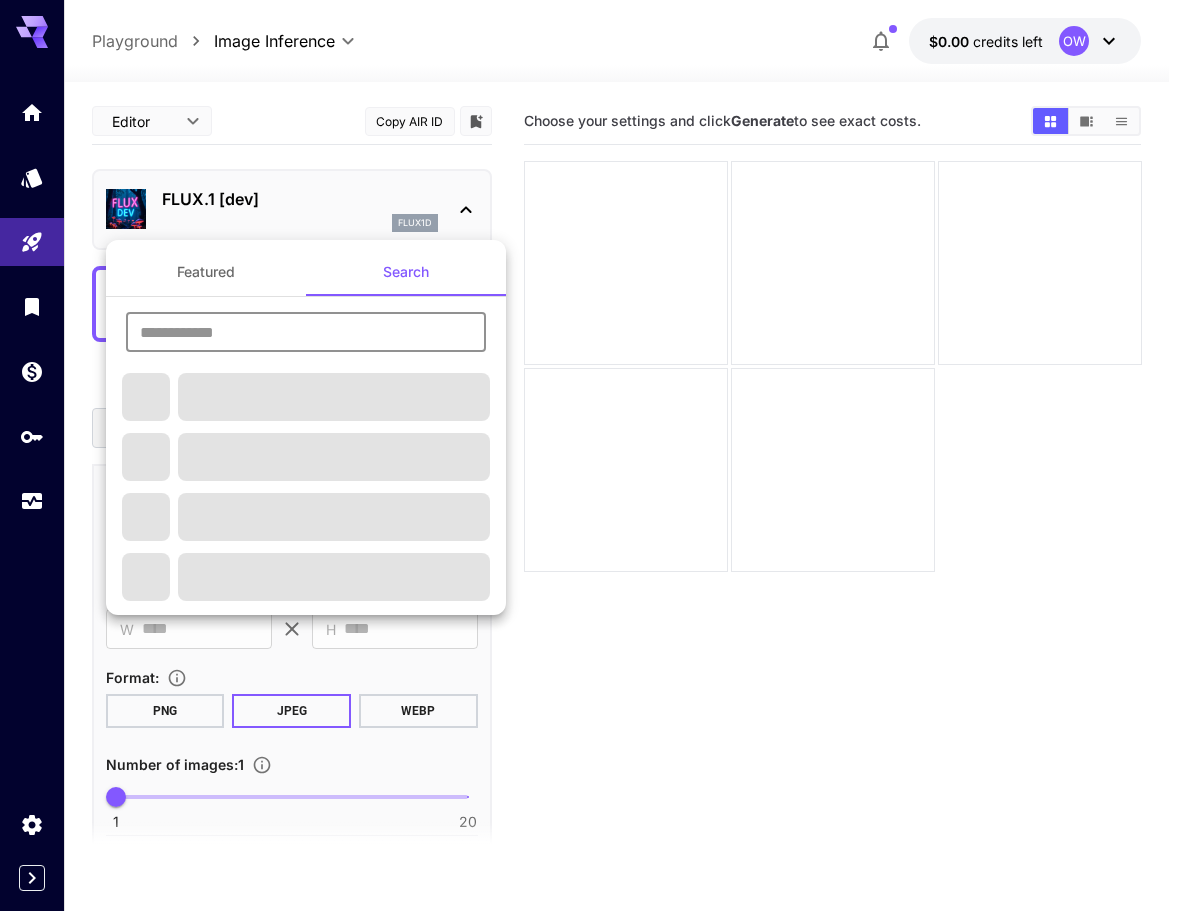 type 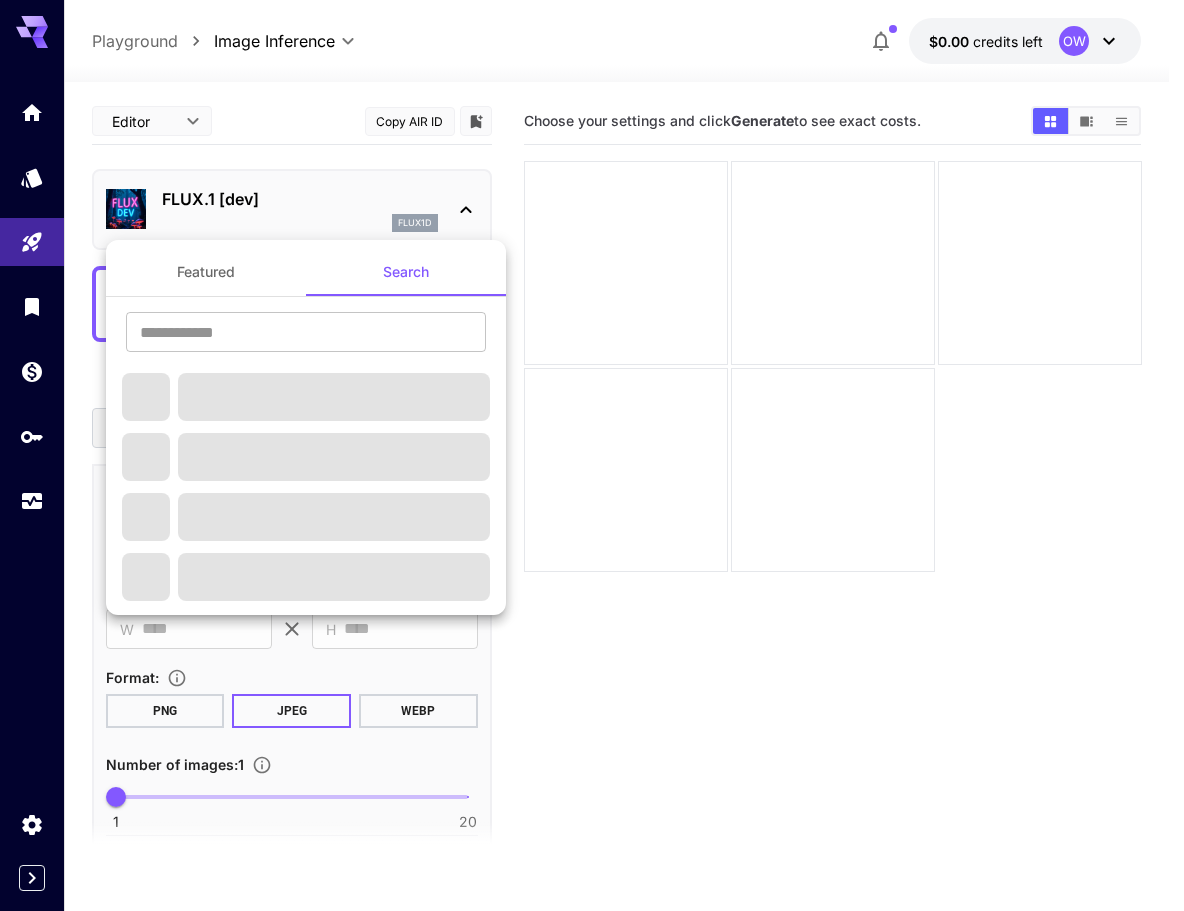 click at bounding box center [592, 455] 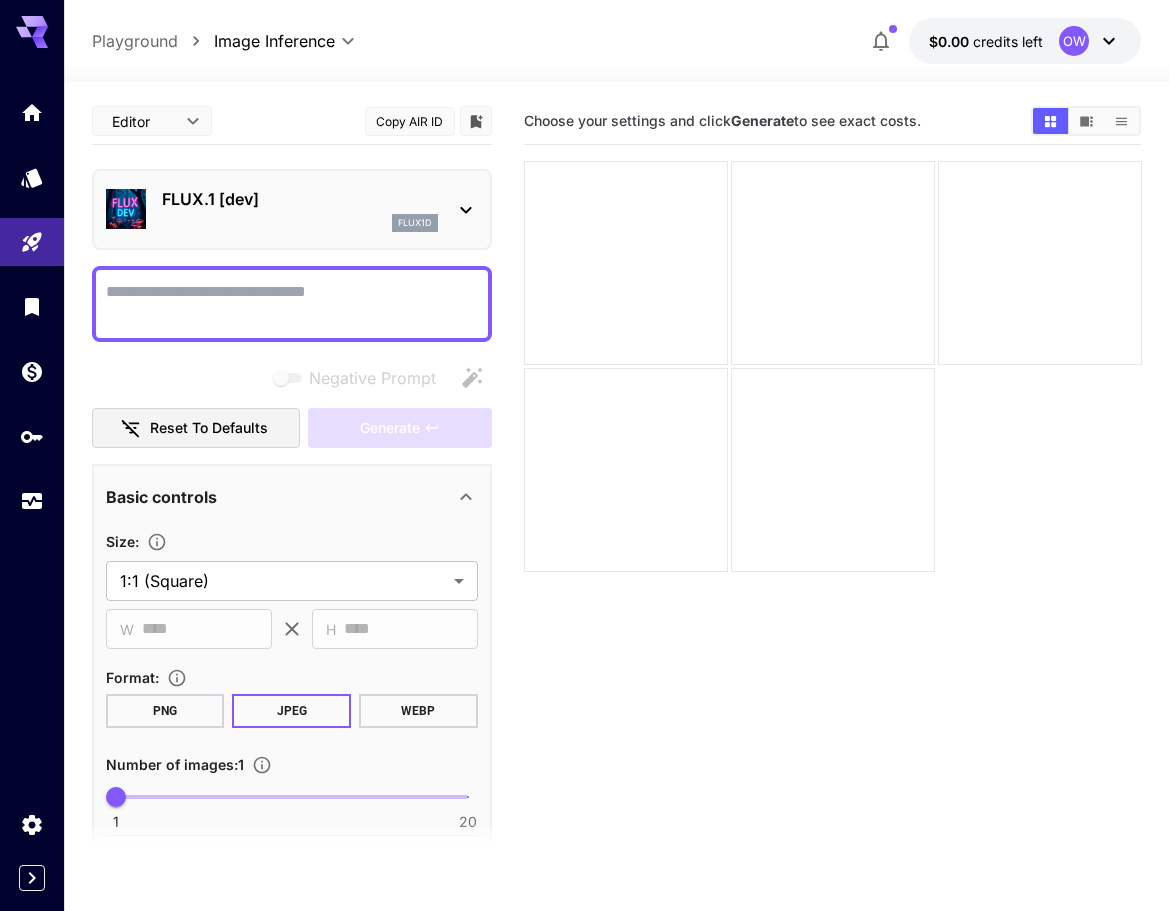 click on "FLUX.1 [dev] flux1d" at bounding box center [292, 209] 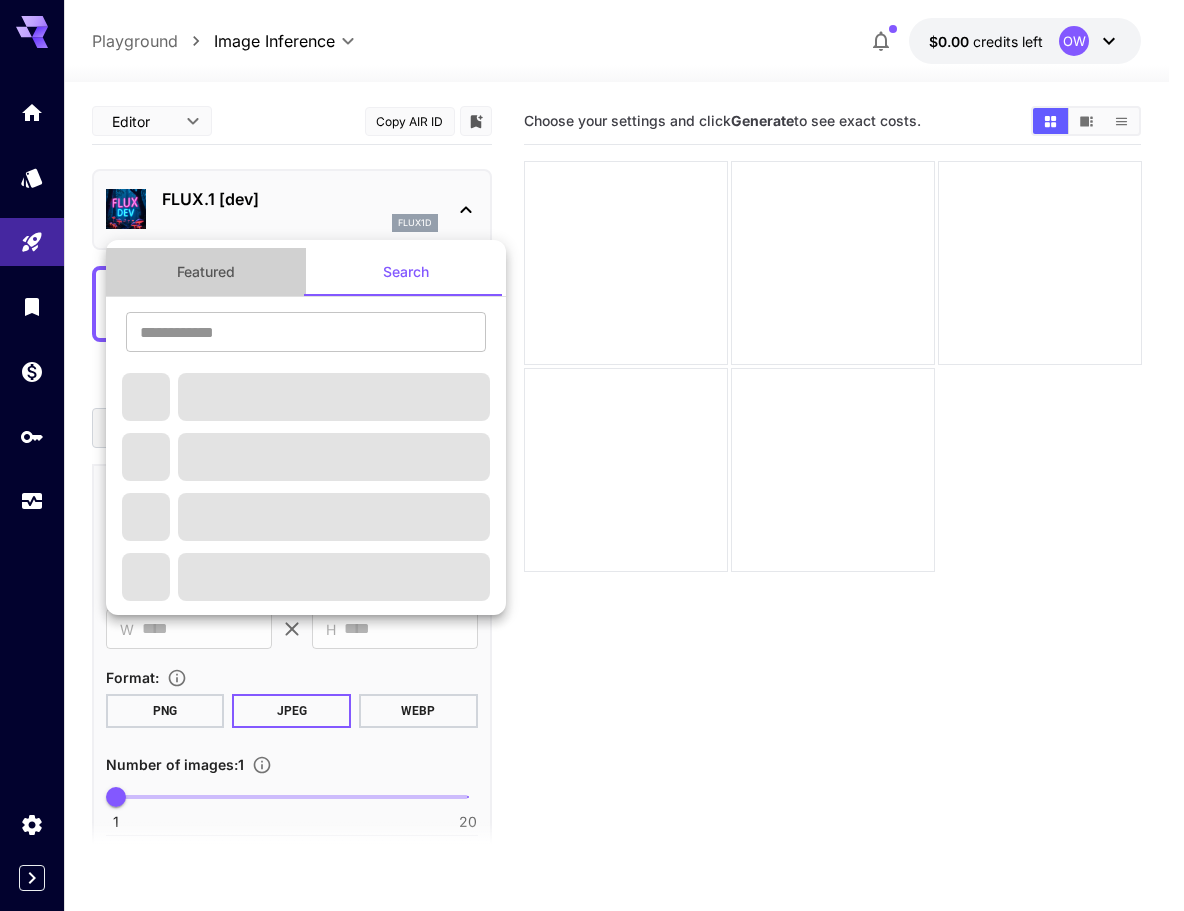 click on "Featured" at bounding box center [206, 272] 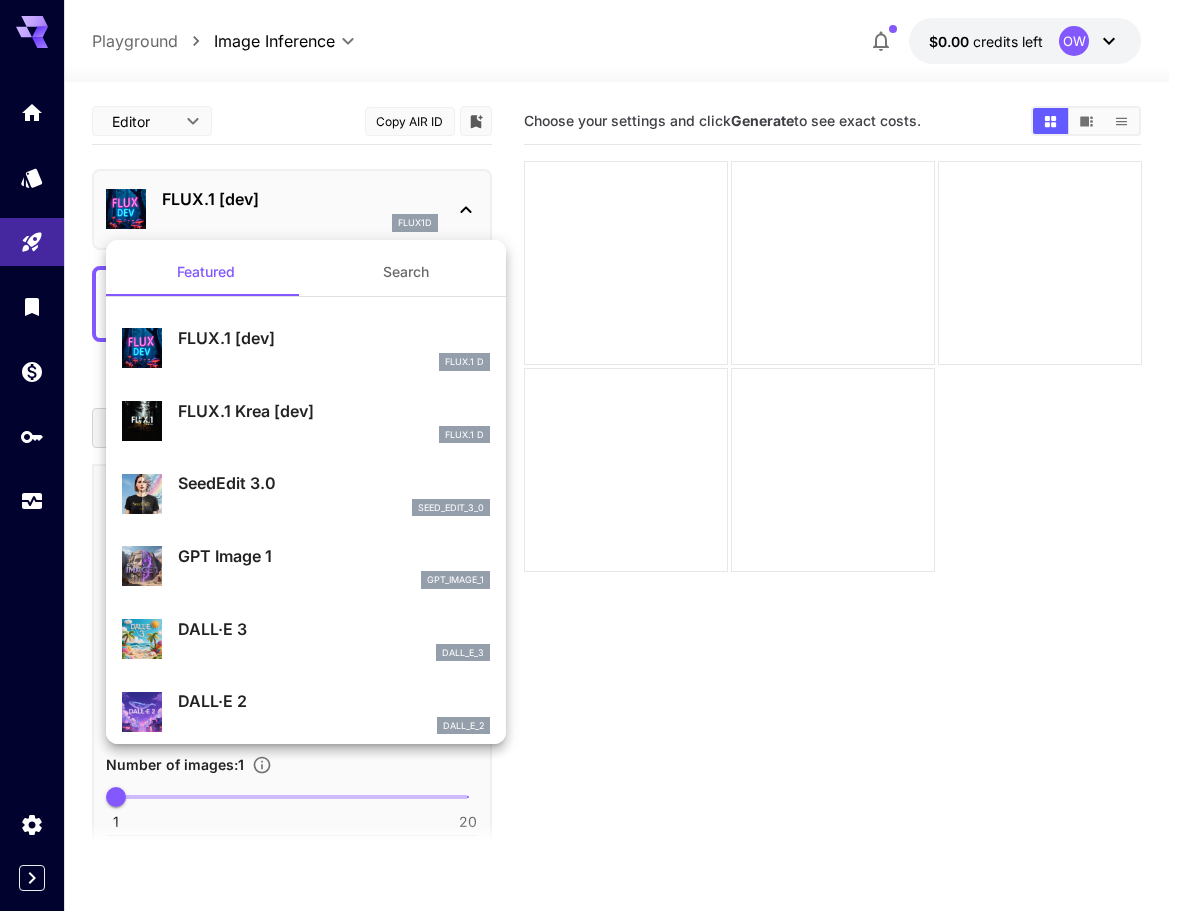 click on "FLUX.1 D" at bounding box center [334, 362] 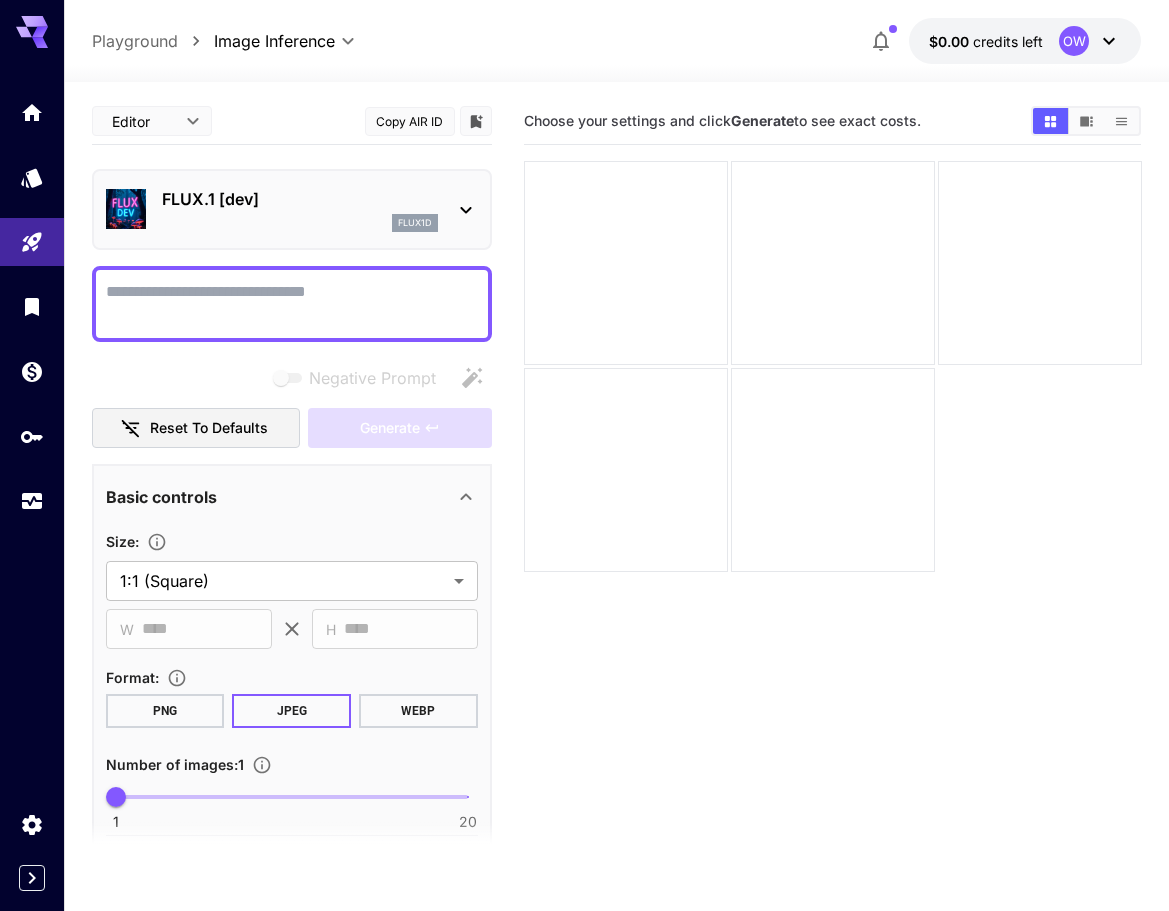 click on "Negative Prompt" at bounding box center (292, 304) 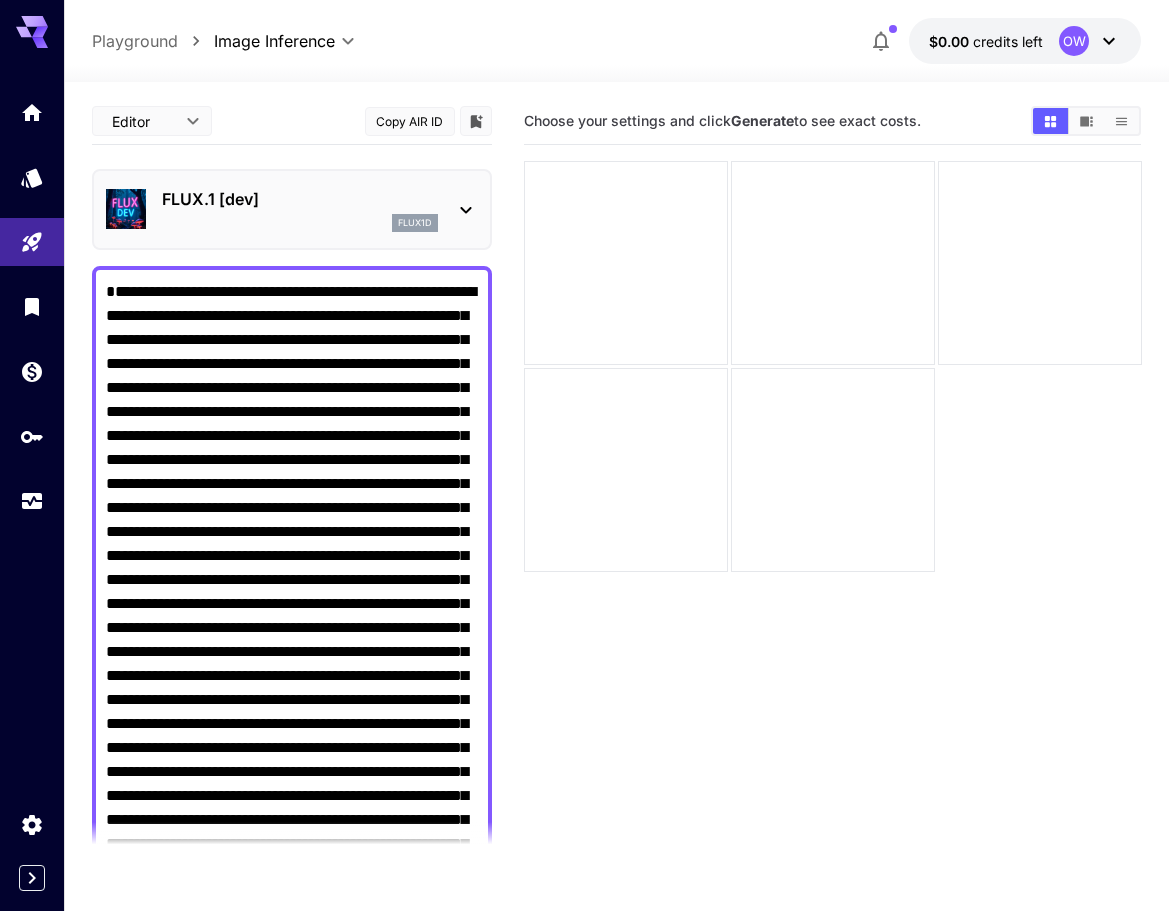 scroll, scrollTop: 845, scrollLeft: 0, axis: vertical 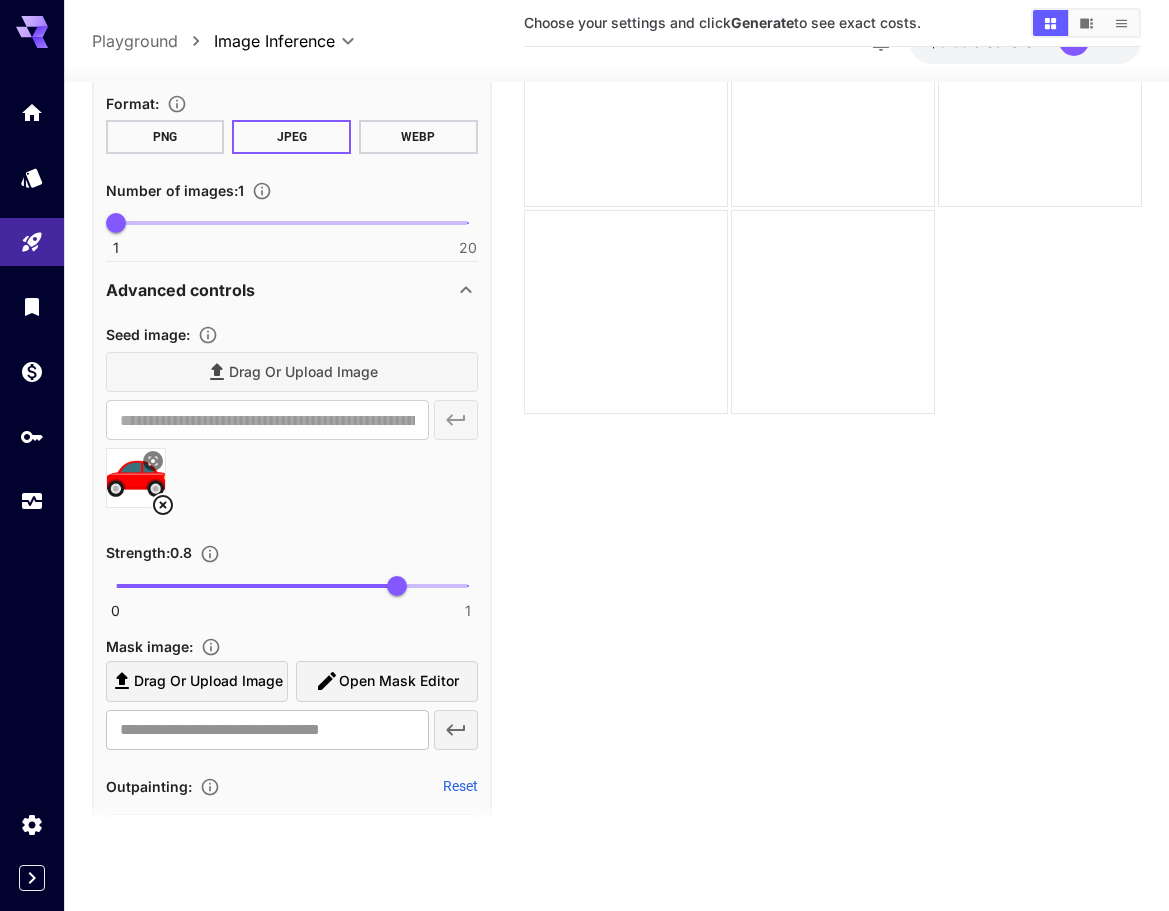 type on "**********" 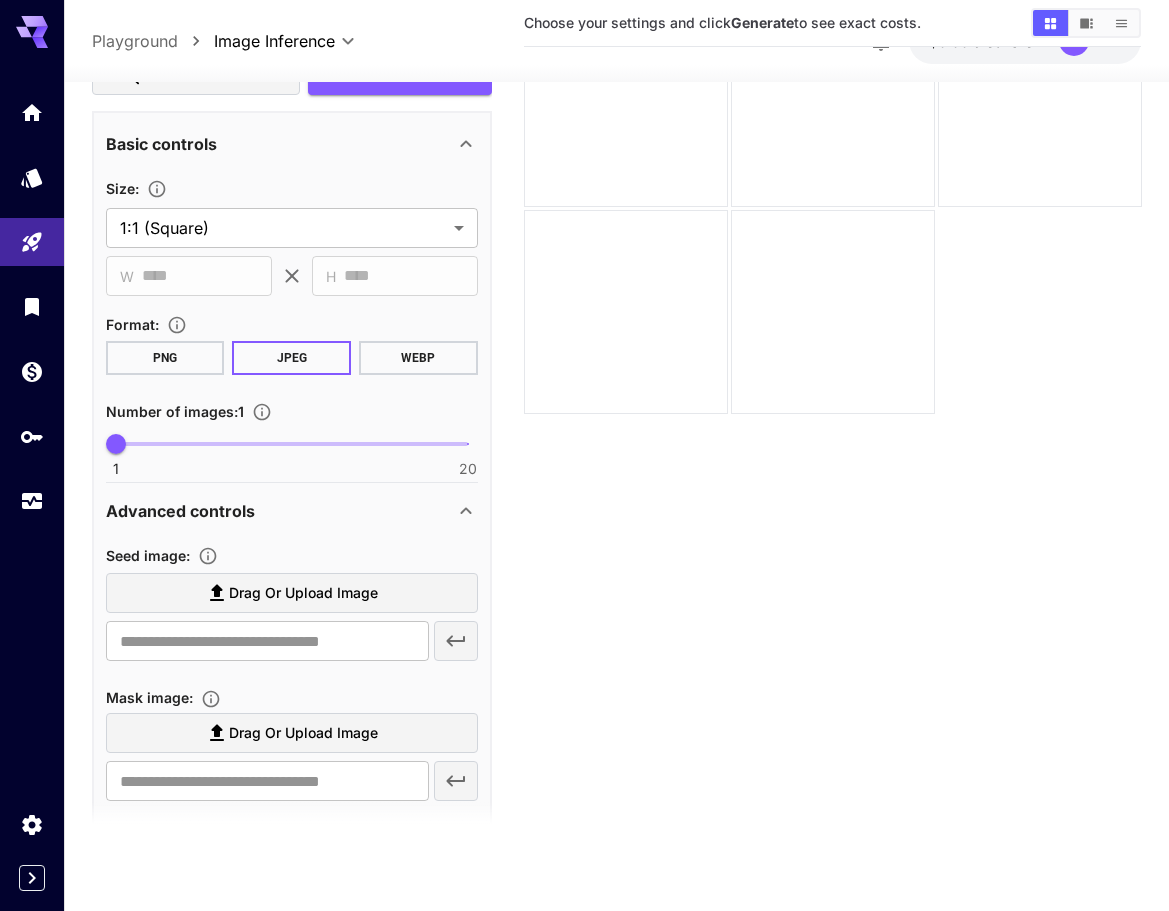 scroll, scrollTop: 1745, scrollLeft: 0, axis: vertical 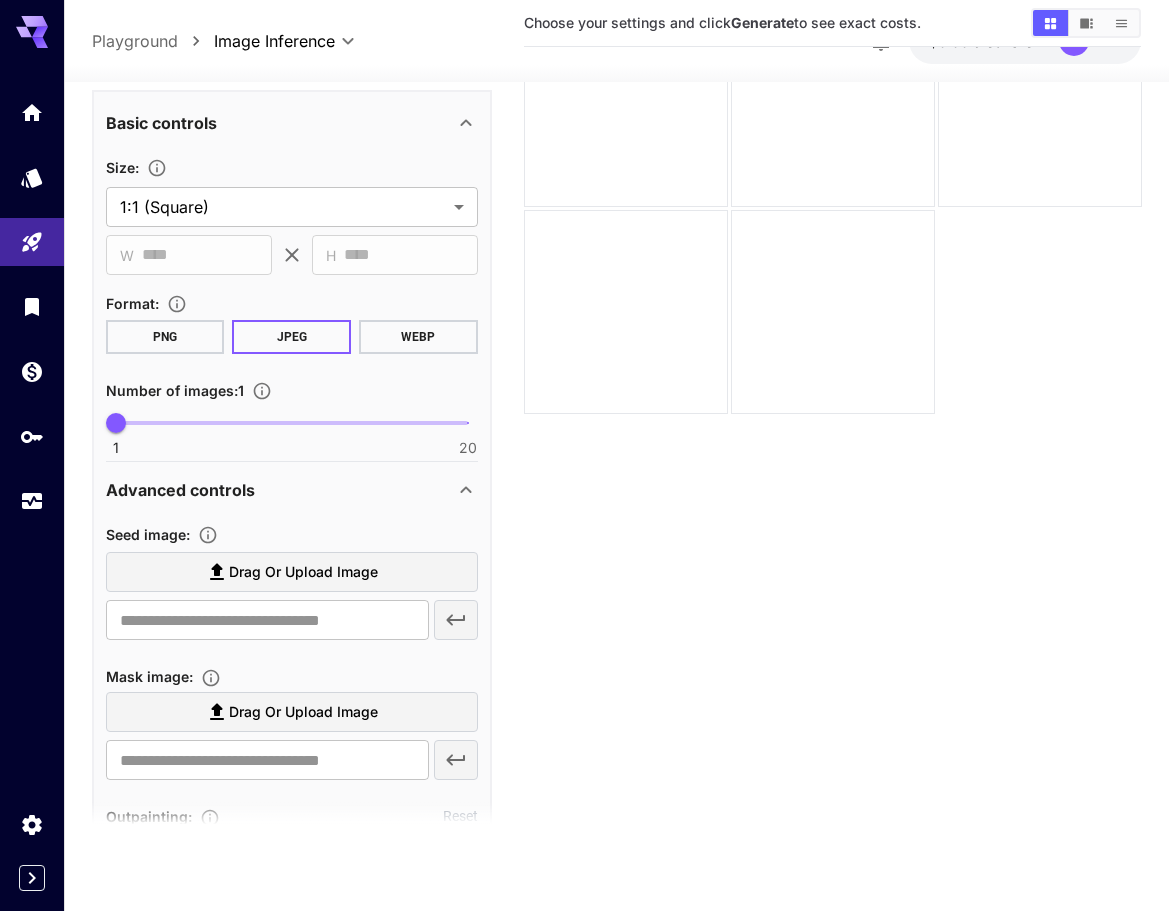 click on "Advanced controls" at bounding box center [280, 489] 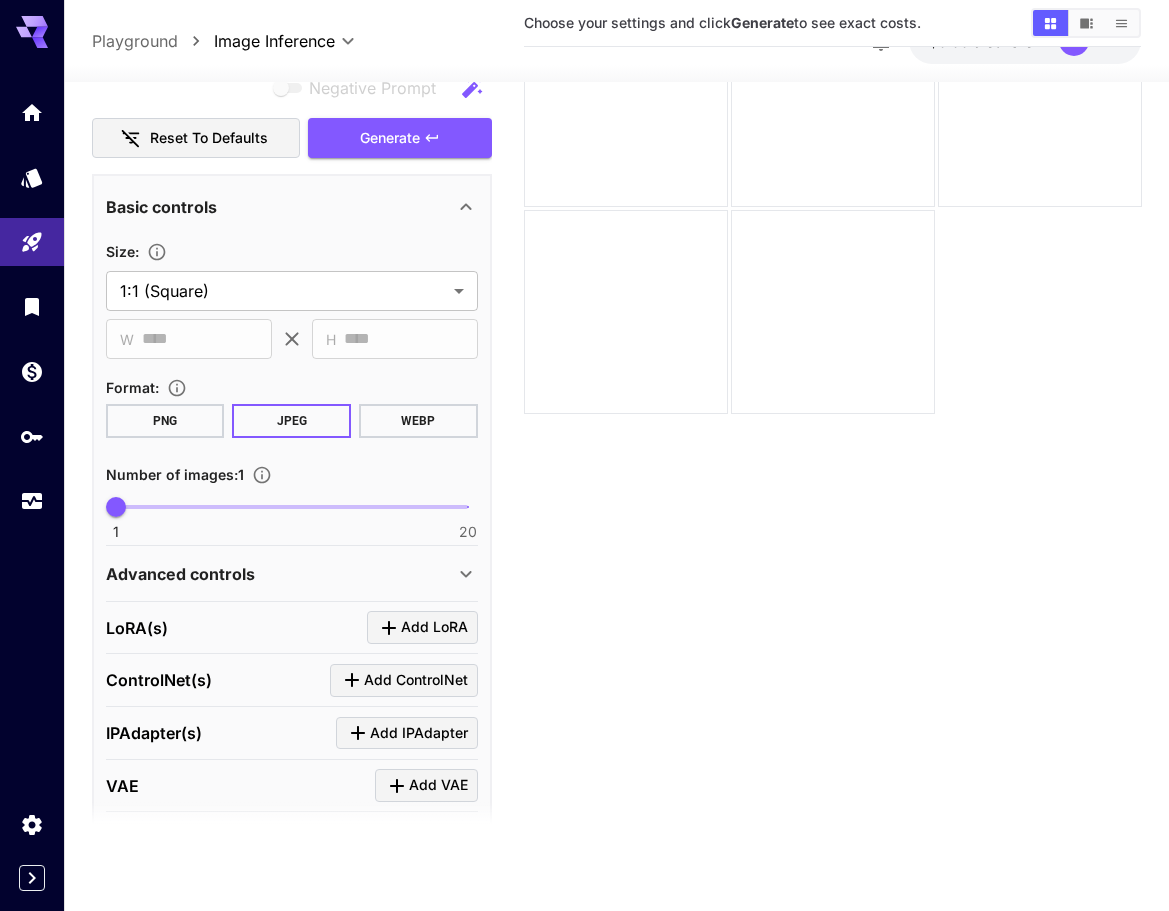 scroll, scrollTop: 1445, scrollLeft: 0, axis: vertical 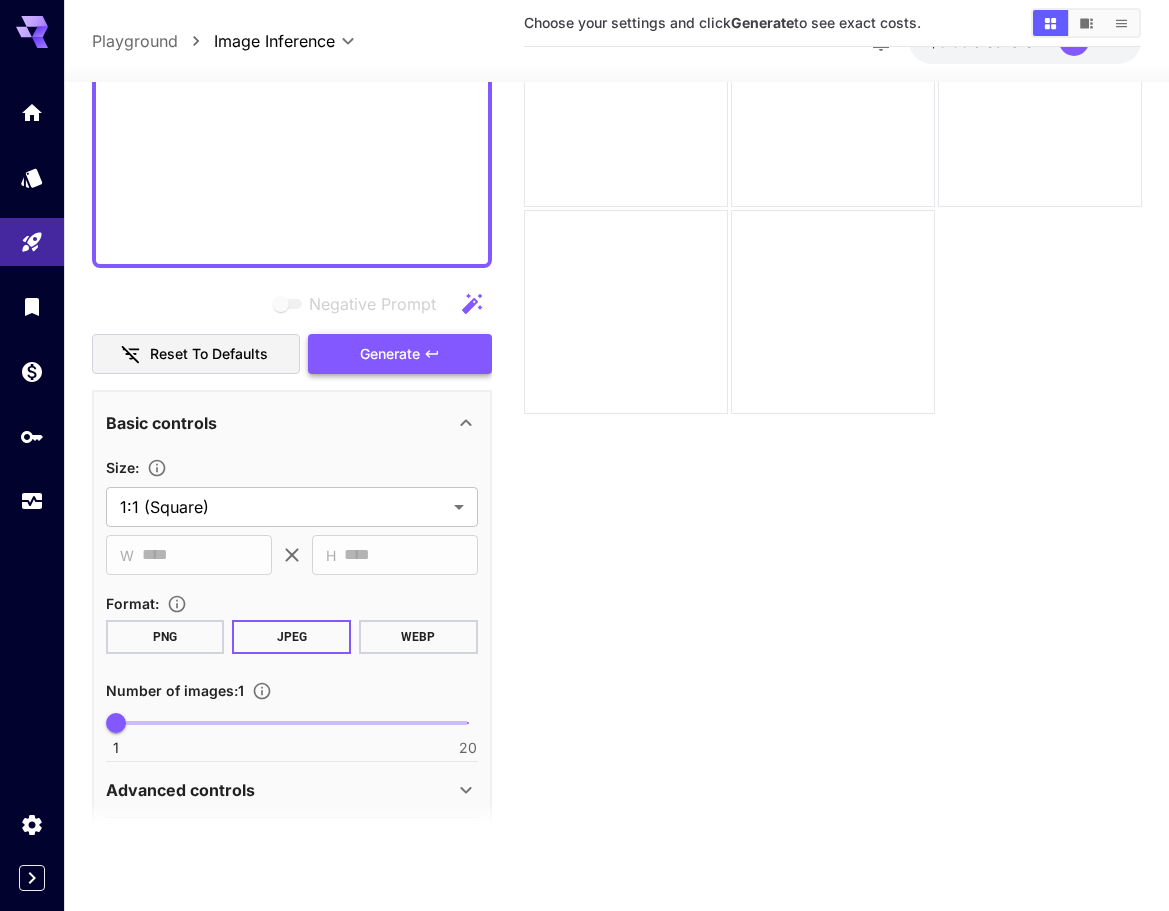 click on "Generate" at bounding box center [390, 353] 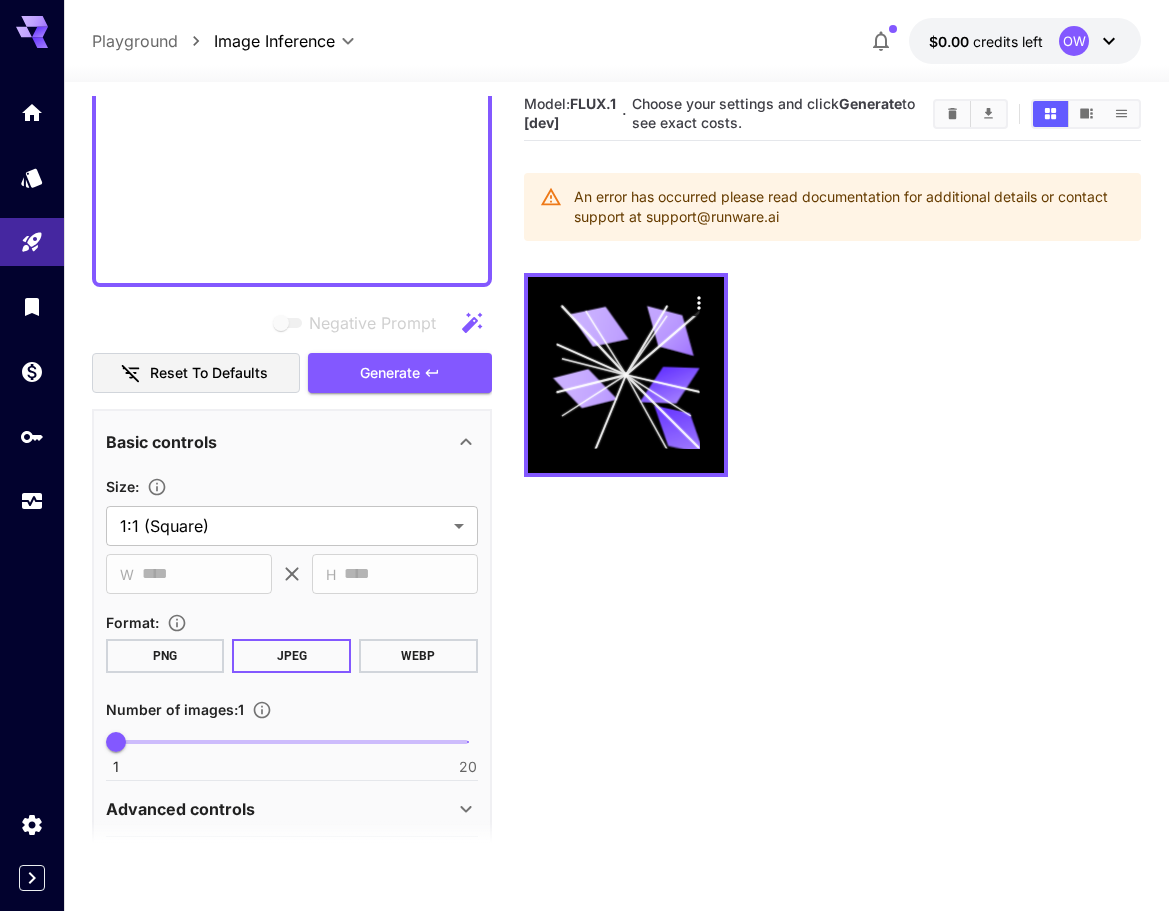 scroll, scrollTop: 0, scrollLeft: 0, axis: both 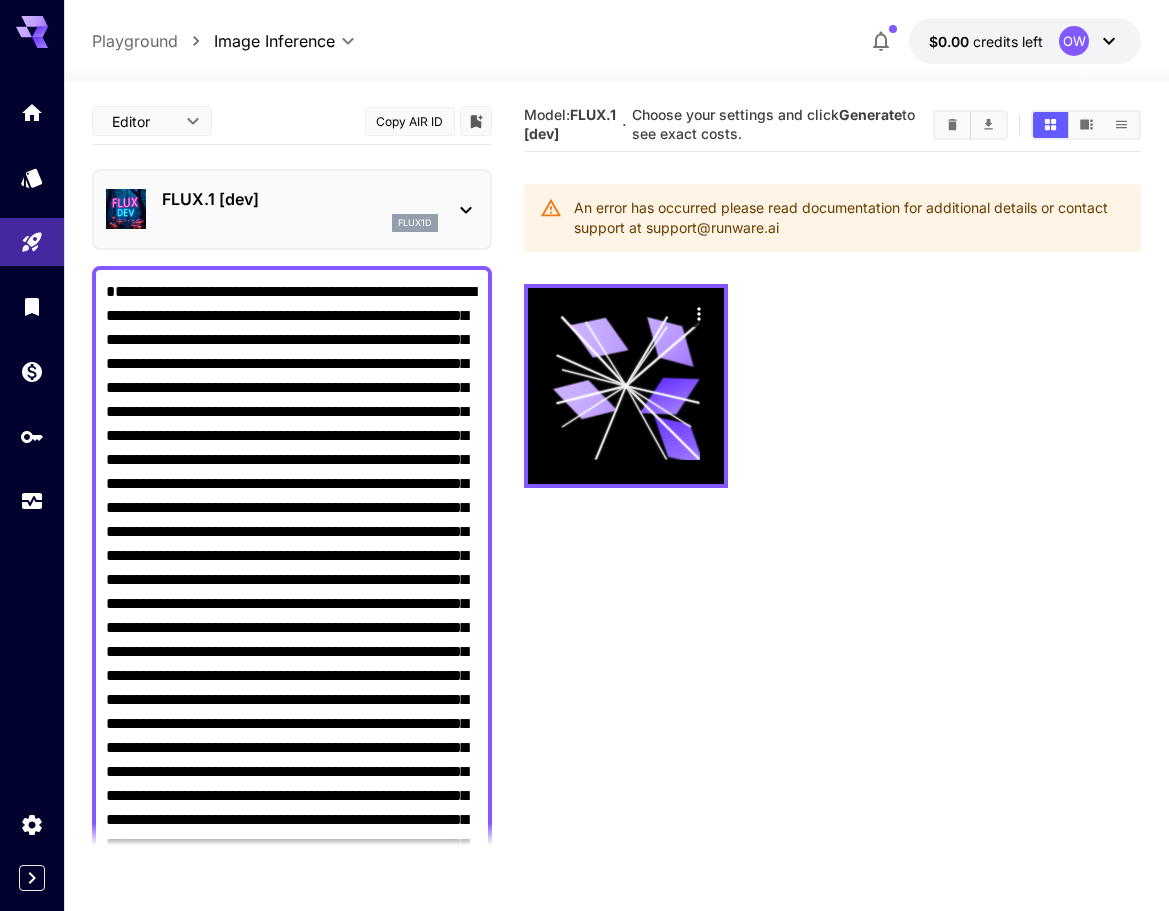 click on "Negative Prompt" at bounding box center (292, 1000) 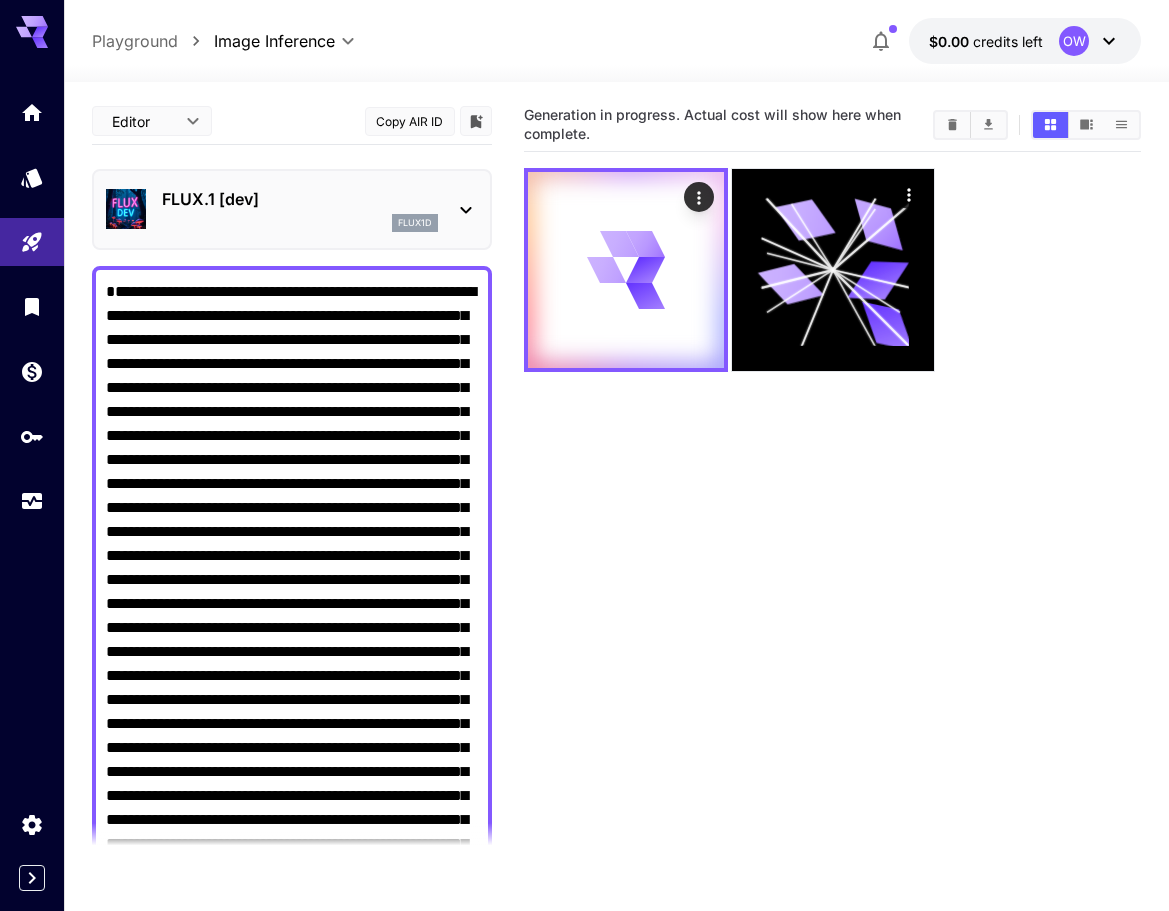 scroll, scrollTop: 0, scrollLeft: 0, axis: both 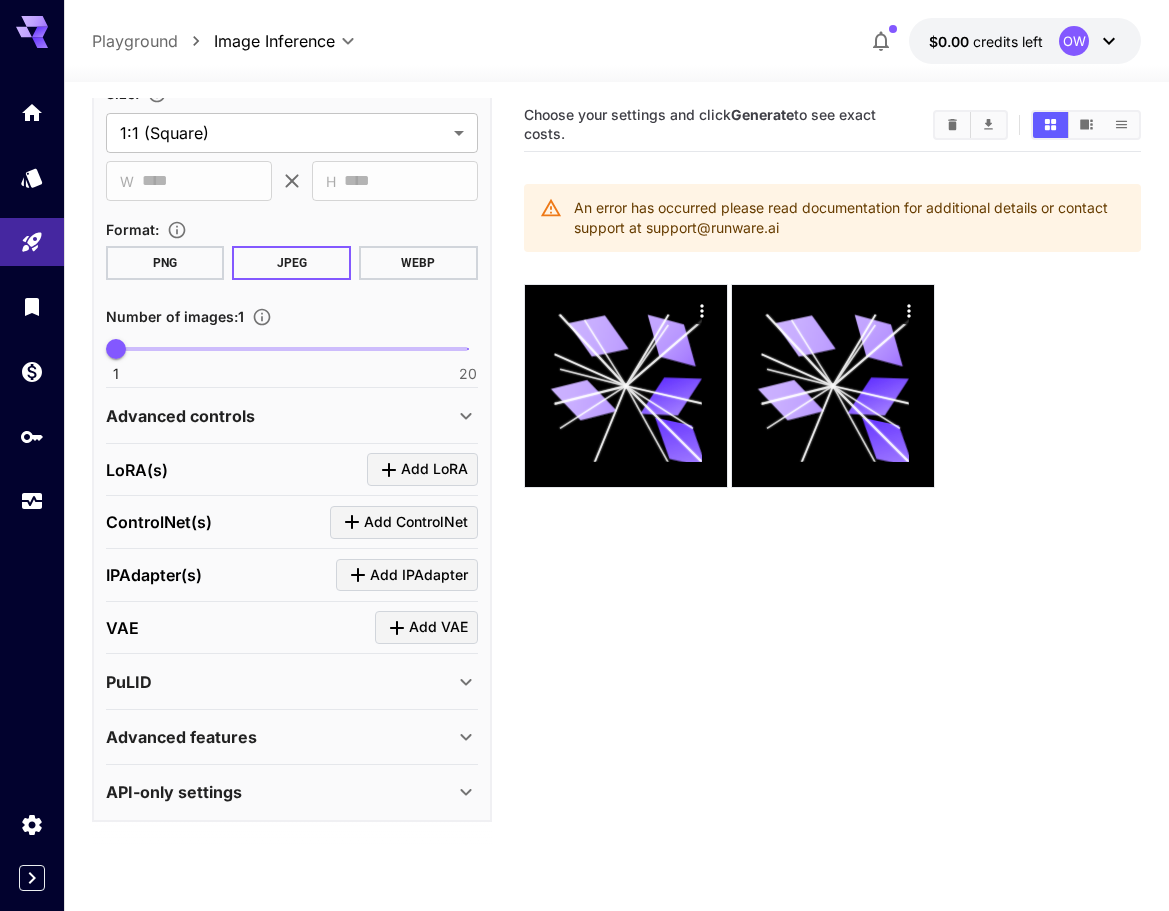 click on "Advanced controls" at bounding box center (280, 416) 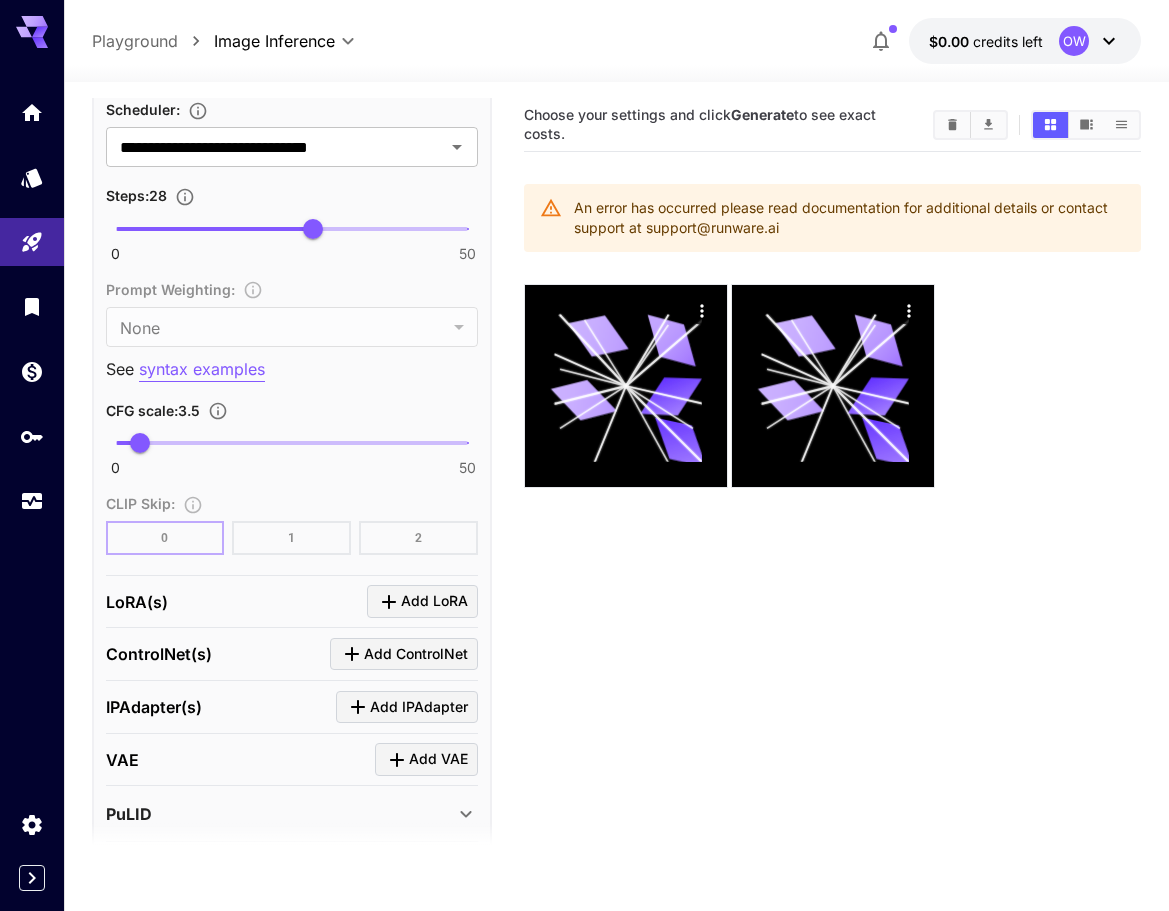 scroll, scrollTop: 2832, scrollLeft: 0, axis: vertical 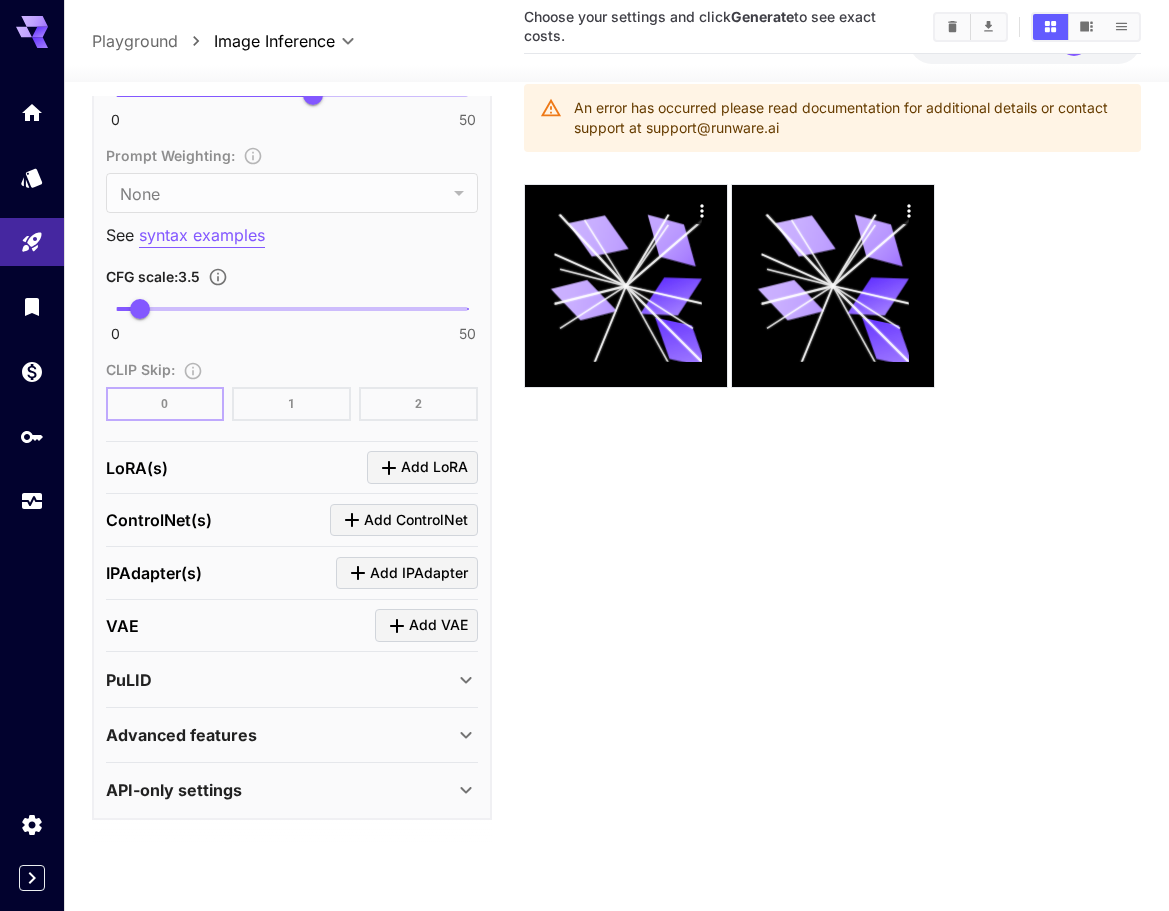 click on "Advanced features Accelerator options :  None **** ​ LayerDiffuse :  Enable LayerDiffuse for transparent images" at bounding box center (292, 735) 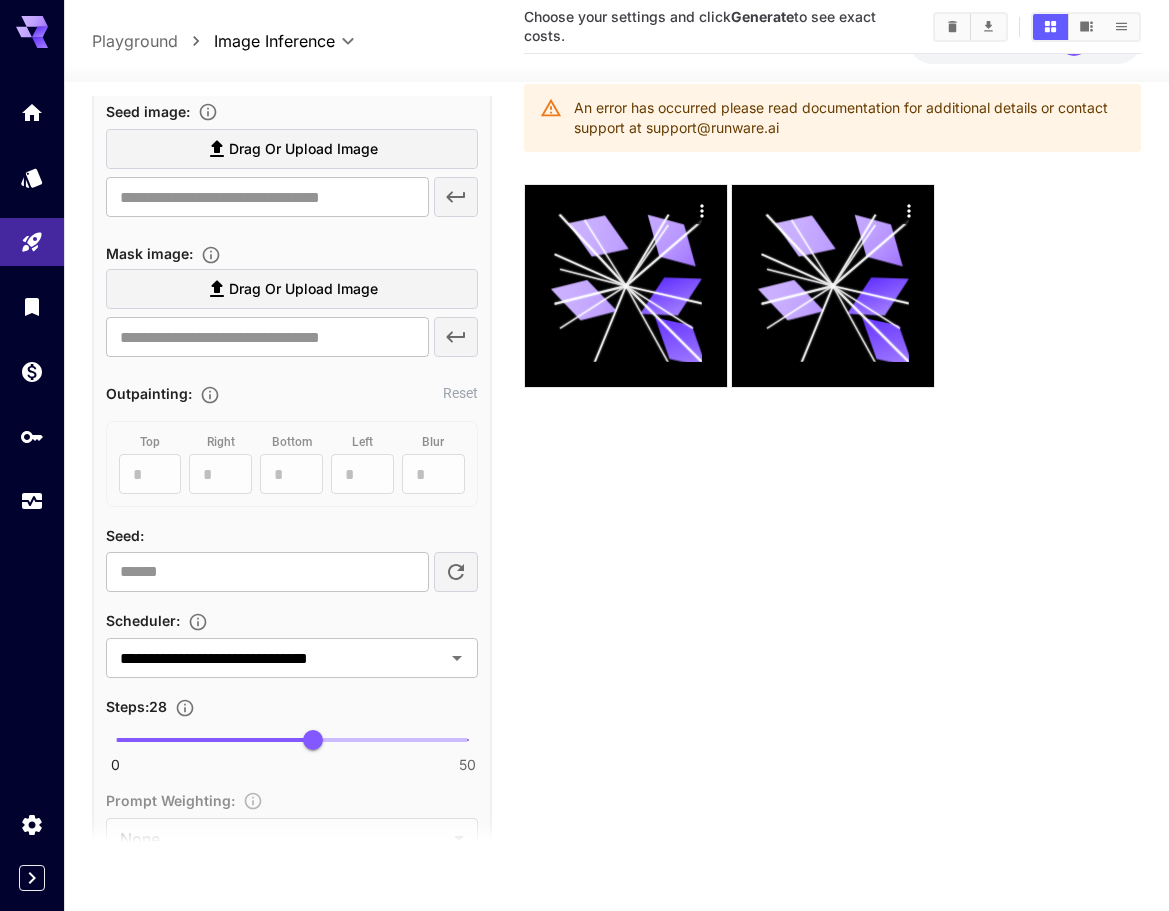 scroll, scrollTop: 2197, scrollLeft: 0, axis: vertical 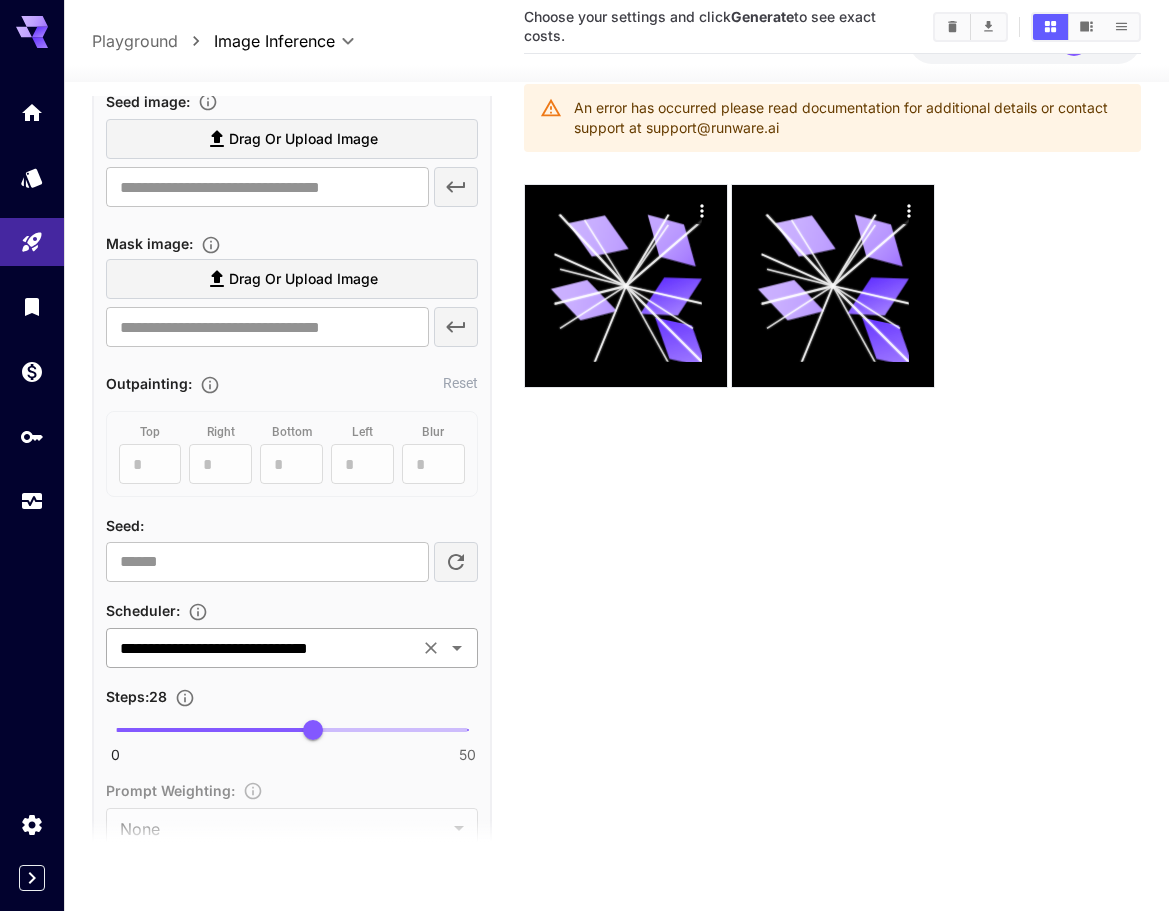 click on "**********" at bounding box center (262, 648) 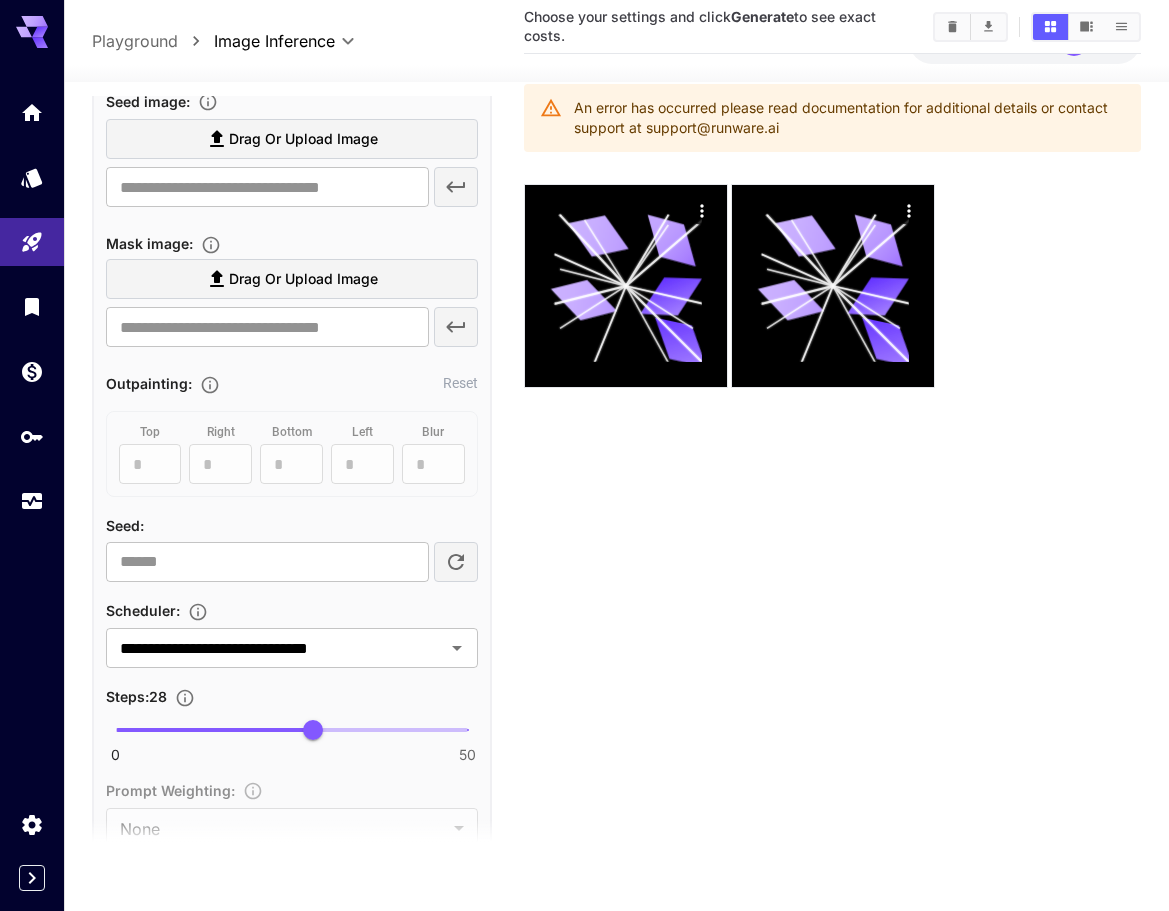 click on "Choose your settings and click  Generate  to see exact costs. An error has occurred please read documentation for additional details or contact support at support@runware.ai" at bounding box center (833, 453) 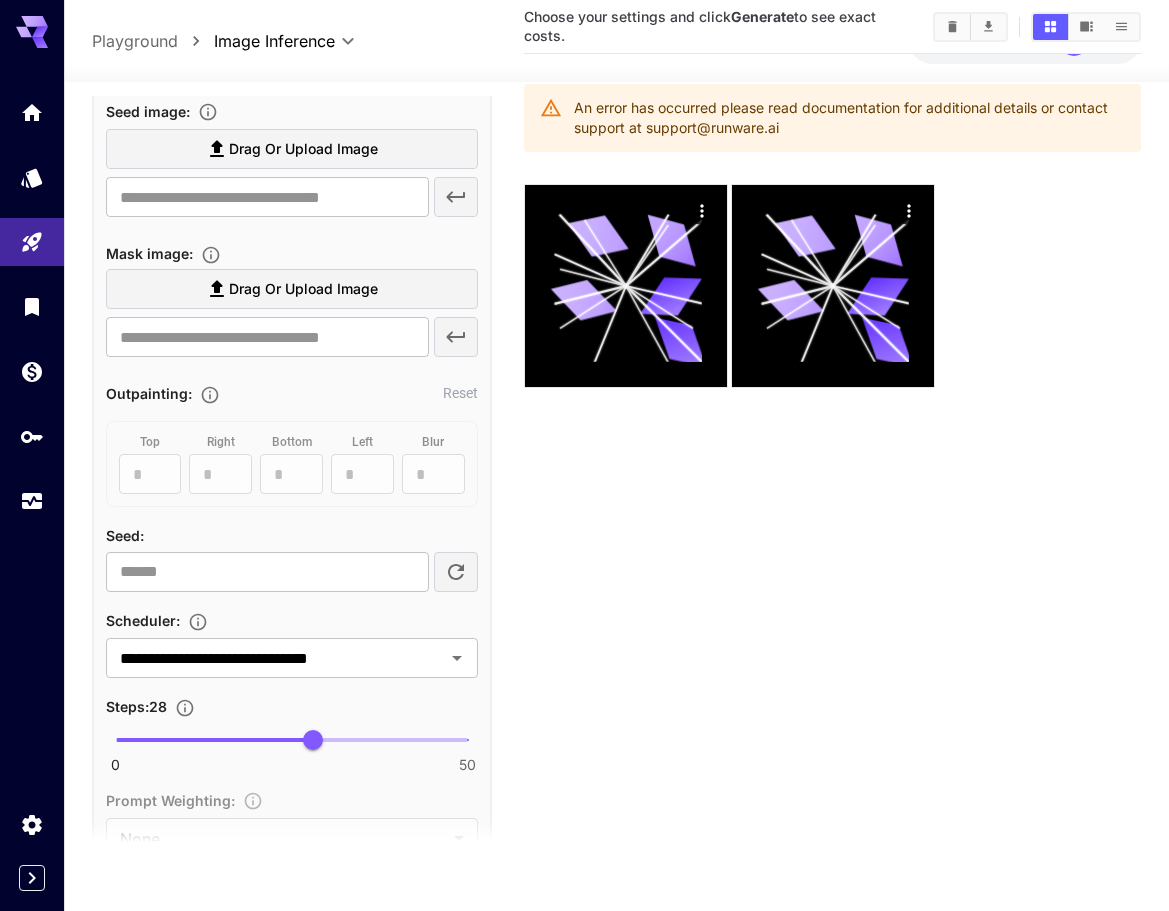 scroll, scrollTop: 2197, scrollLeft: 0, axis: vertical 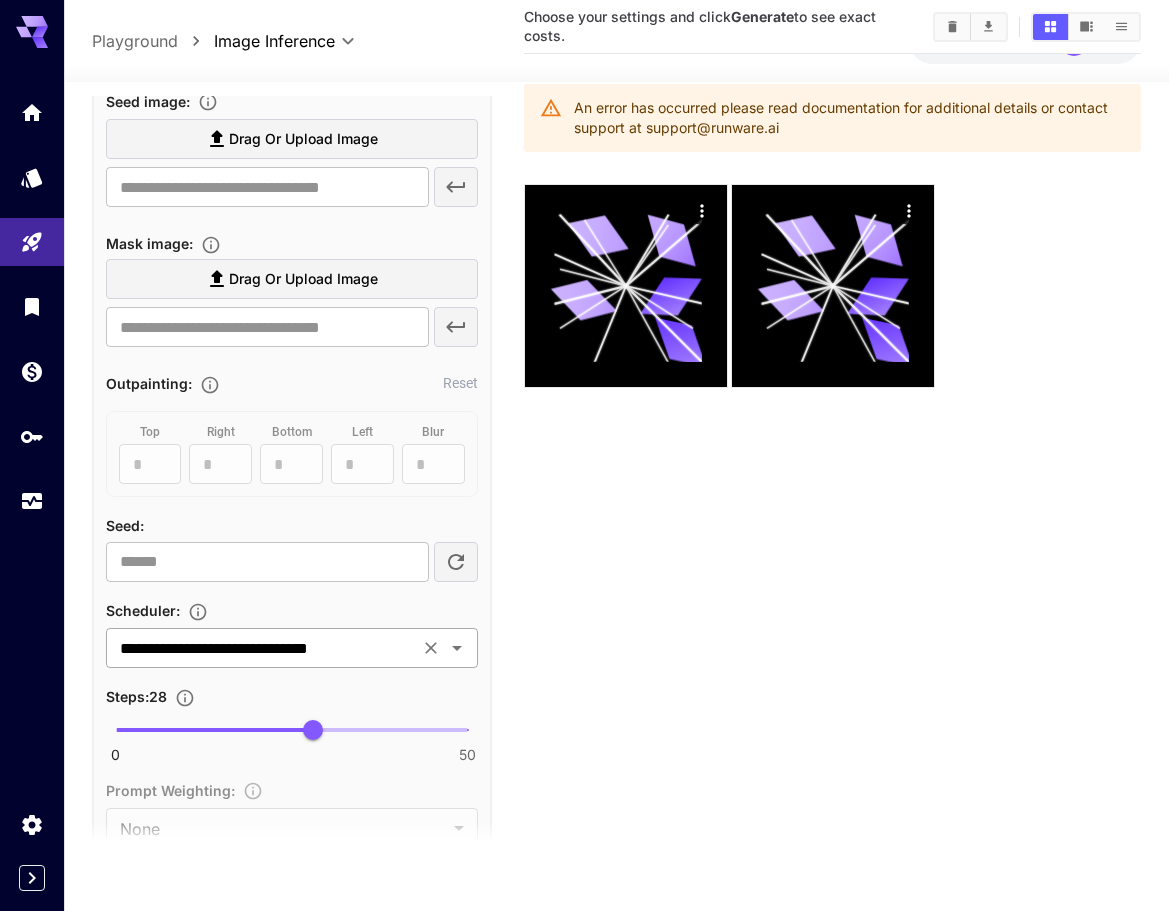 click on "**********" at bounding box center [292, 648] 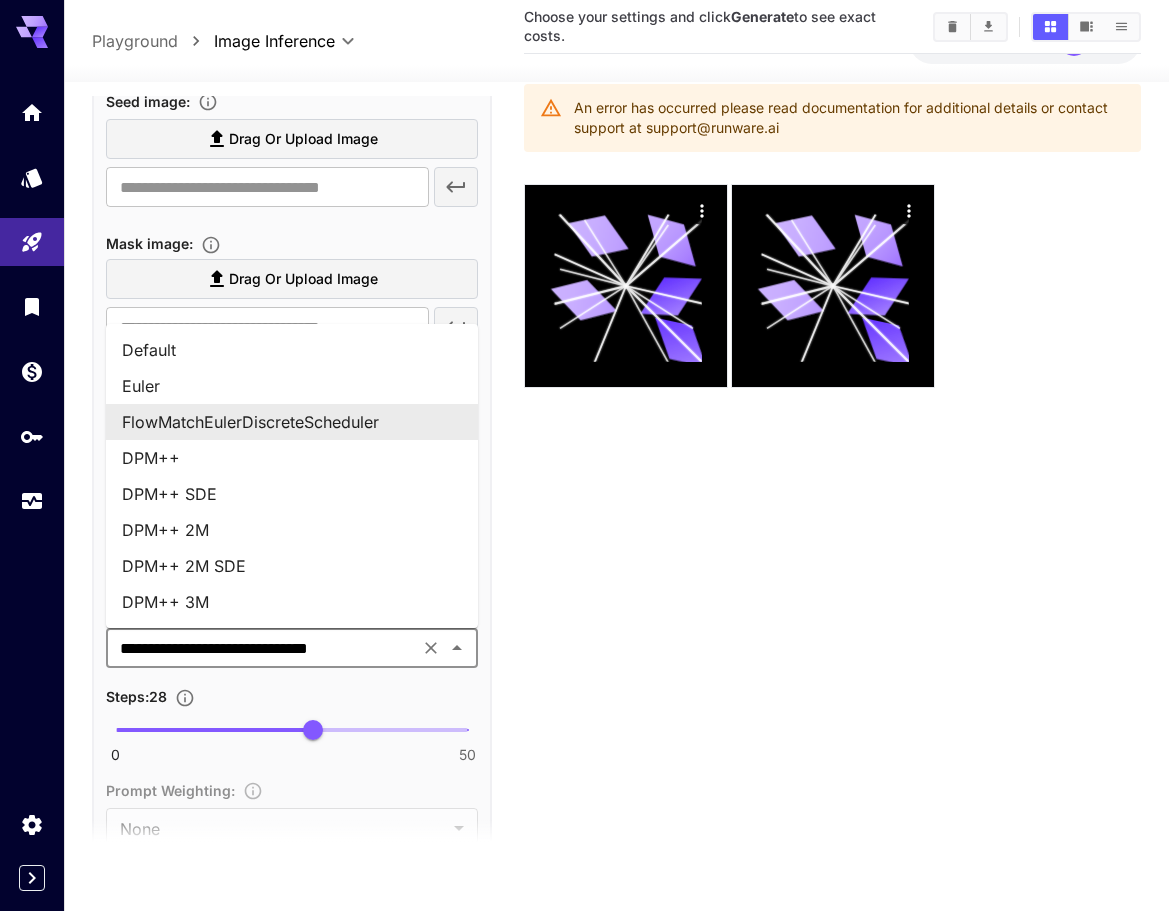 click 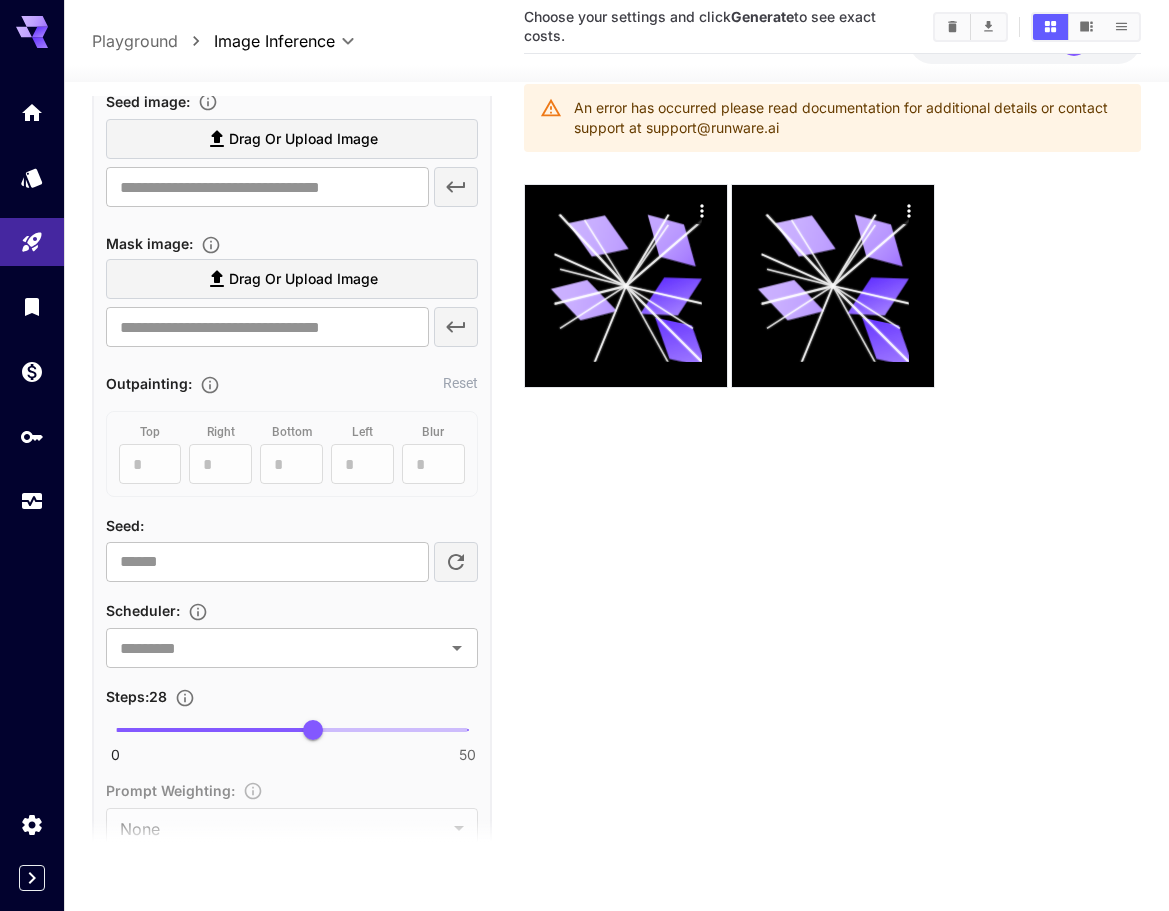 click on "Choose your settings and click  Generate  to see exact costs. An error has occurred please read documentation for additional details or contact support at support@runware.ai" at bounding box center [833, 453] 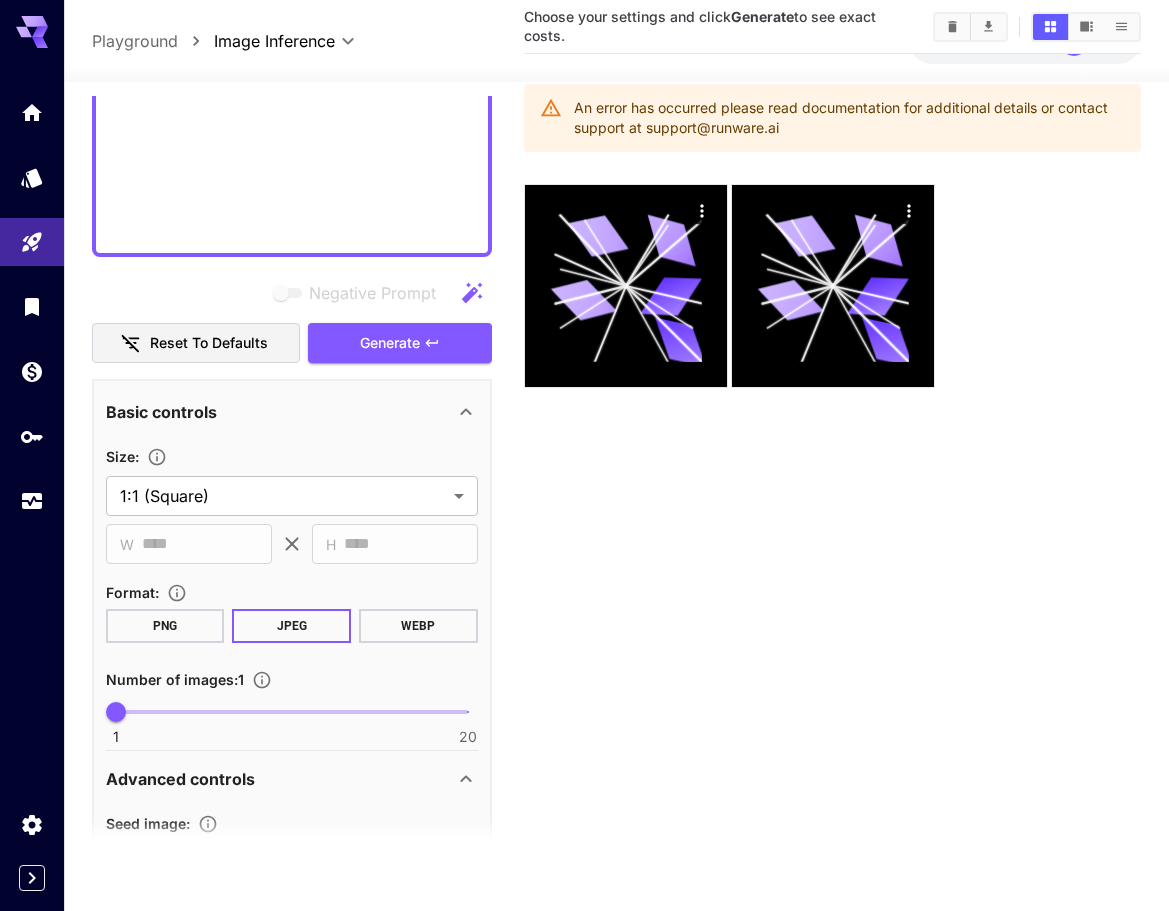 scroll, scrollTop: 1597, scrollLeft: 0, axis: vertical 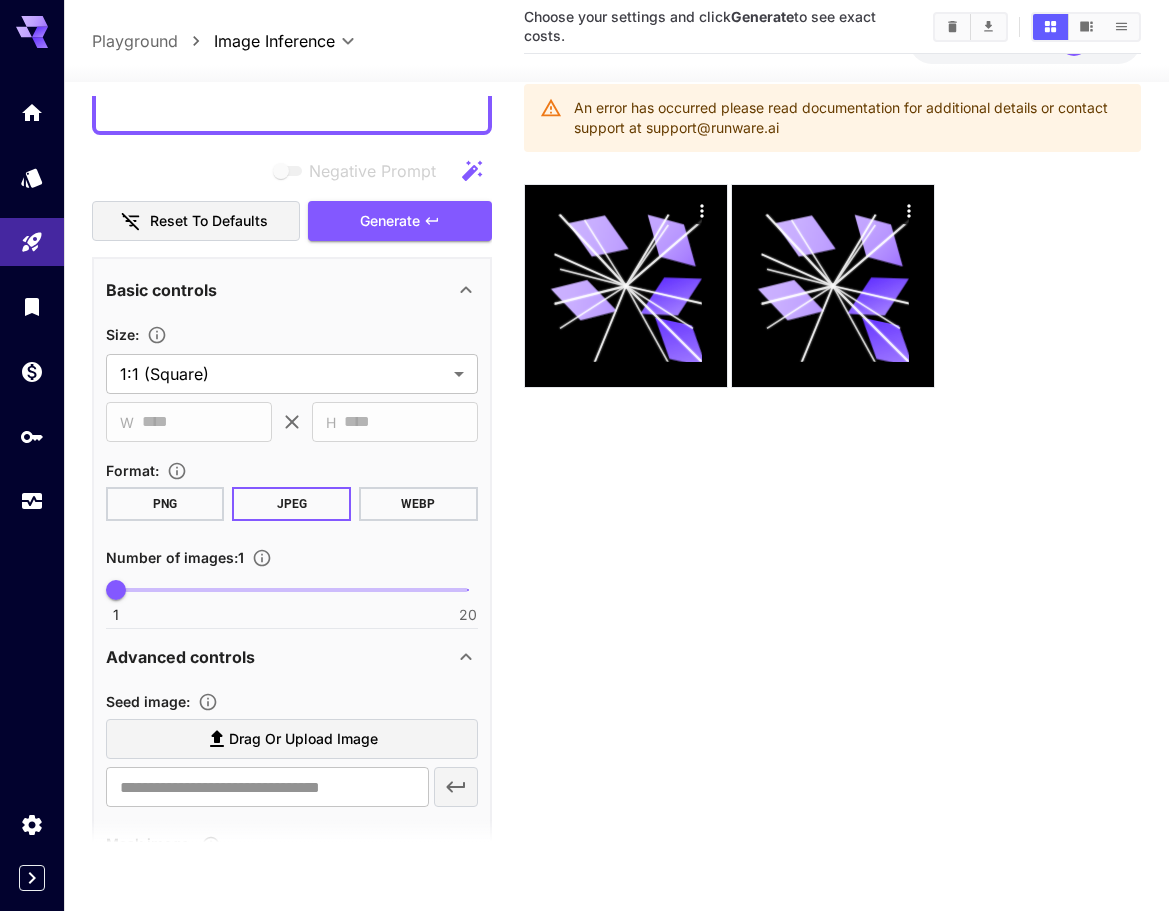 click on "Advanced controls" at bounding box center (280, 657) 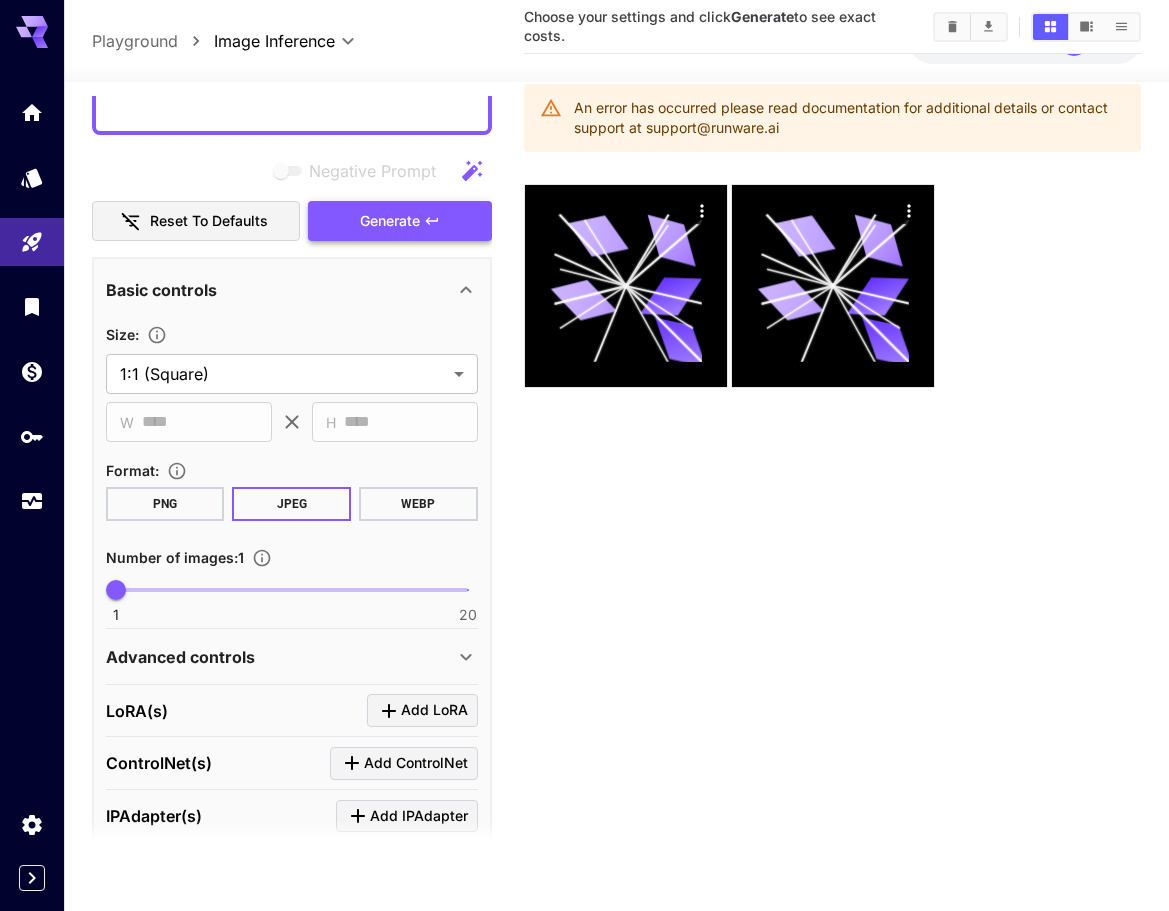 click on "Generate" at bounding box center [400, 221] 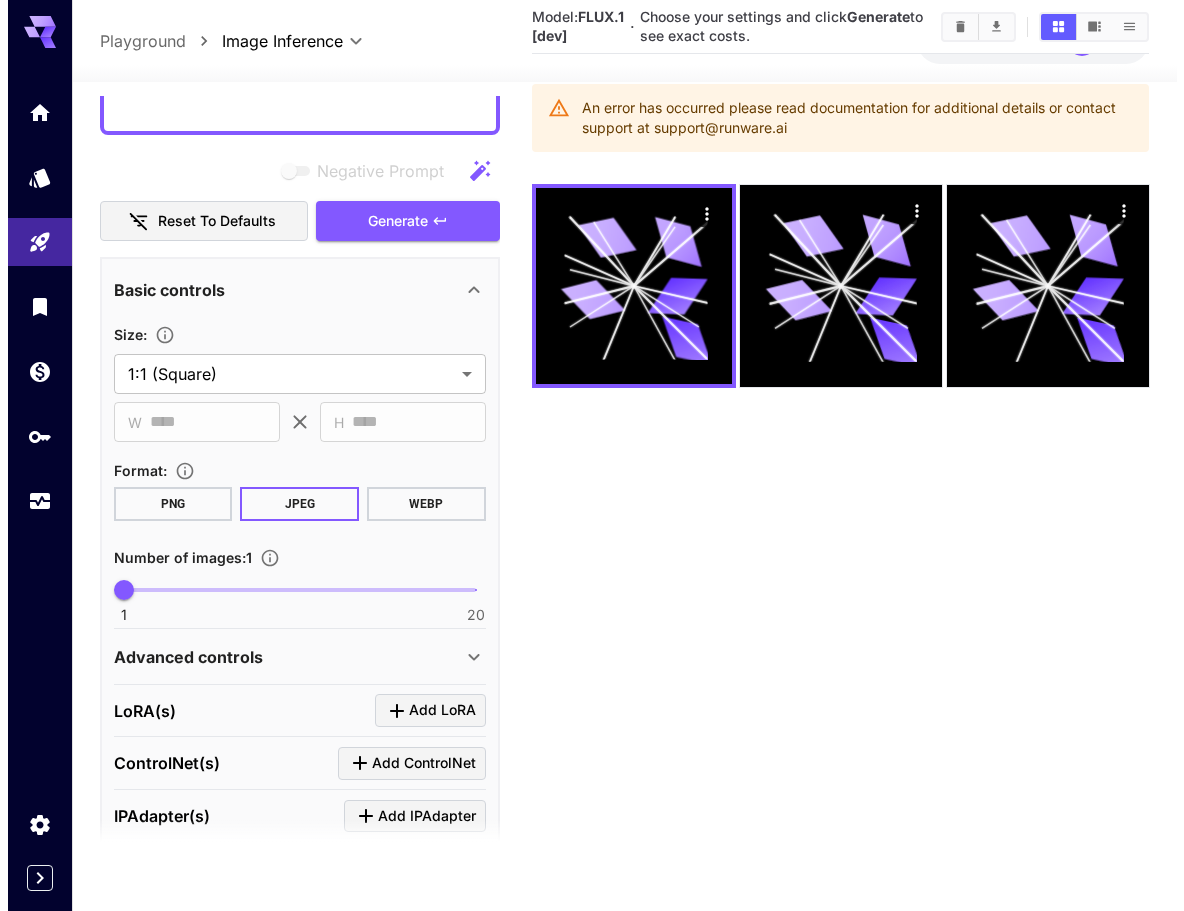 scroll, scrollTop: 0, scrollLeft: 0, axis: both 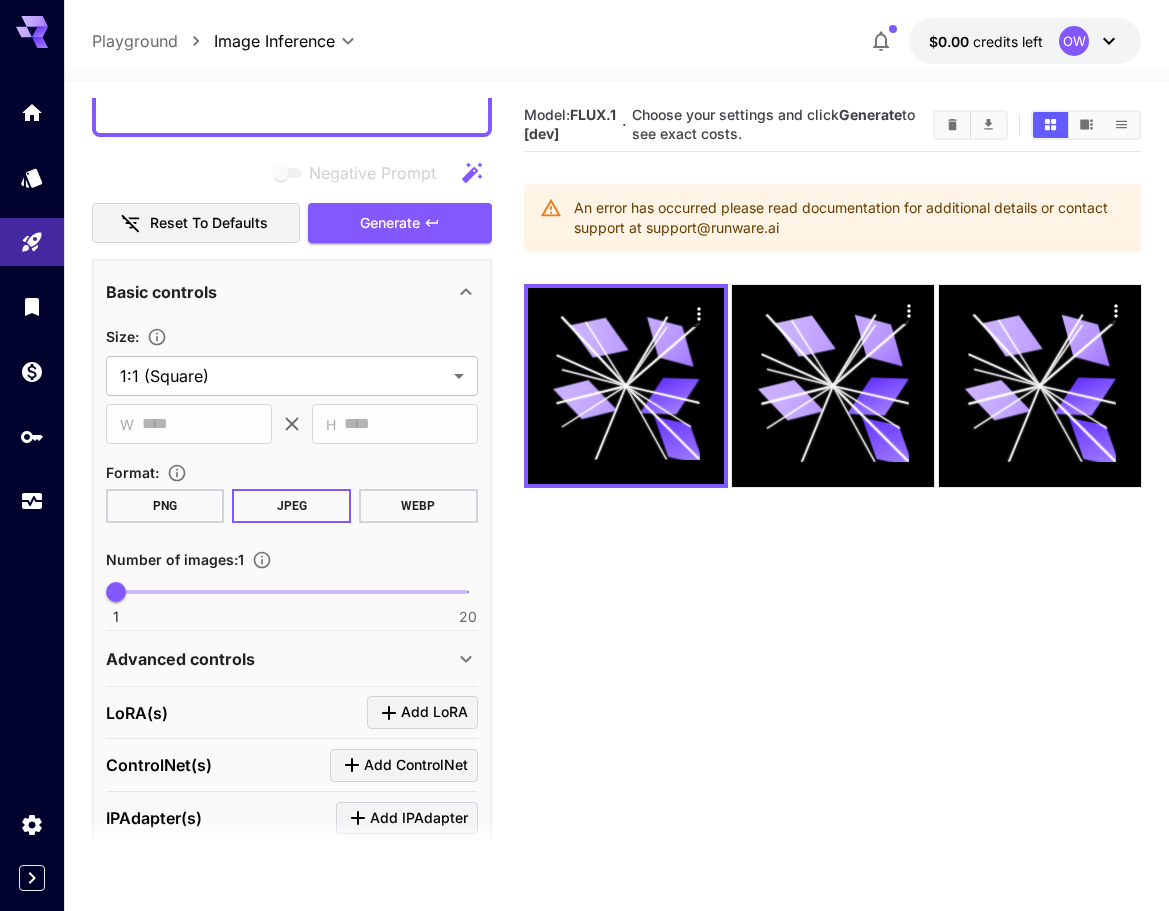 click on "OW" at bounding box center (1090, 41) 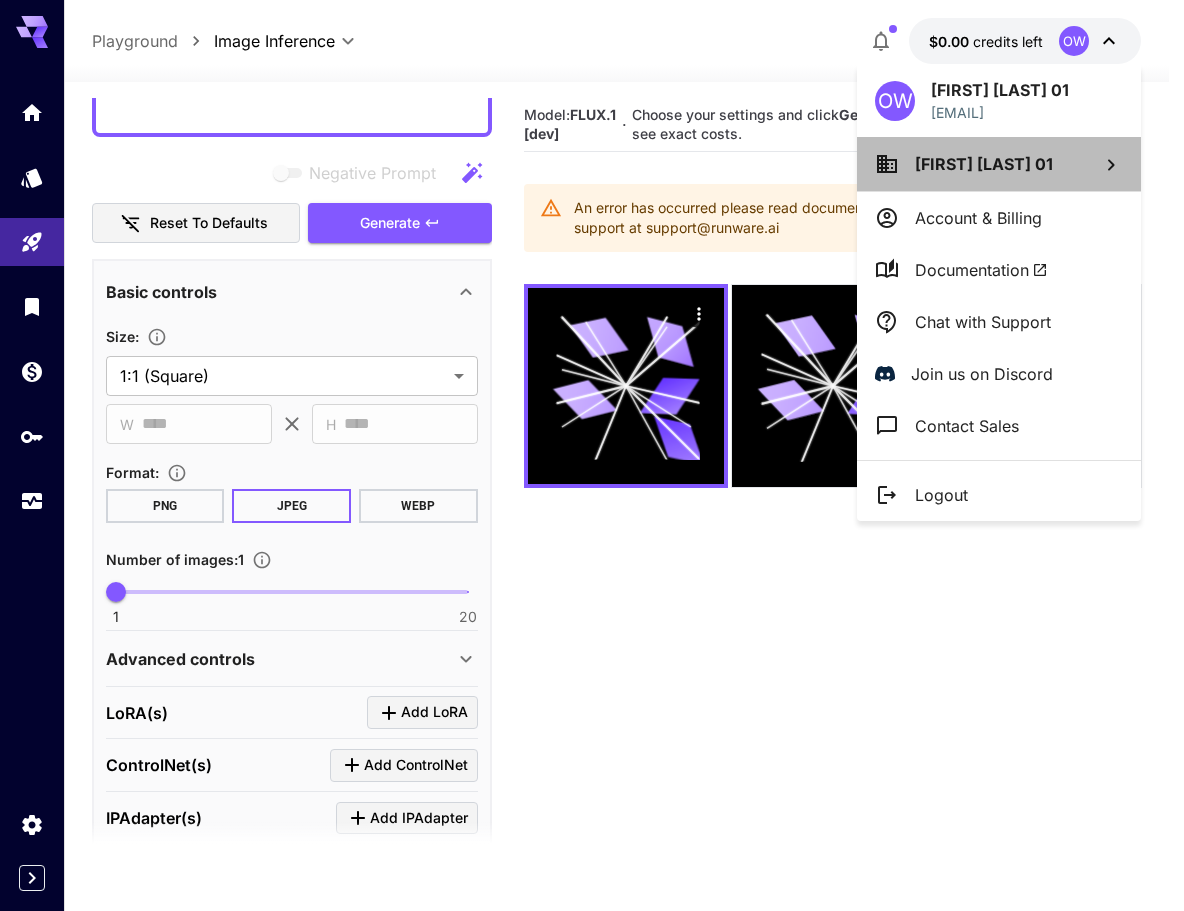 click on "Oliver Wang 01" at bounding box center [999, 164] 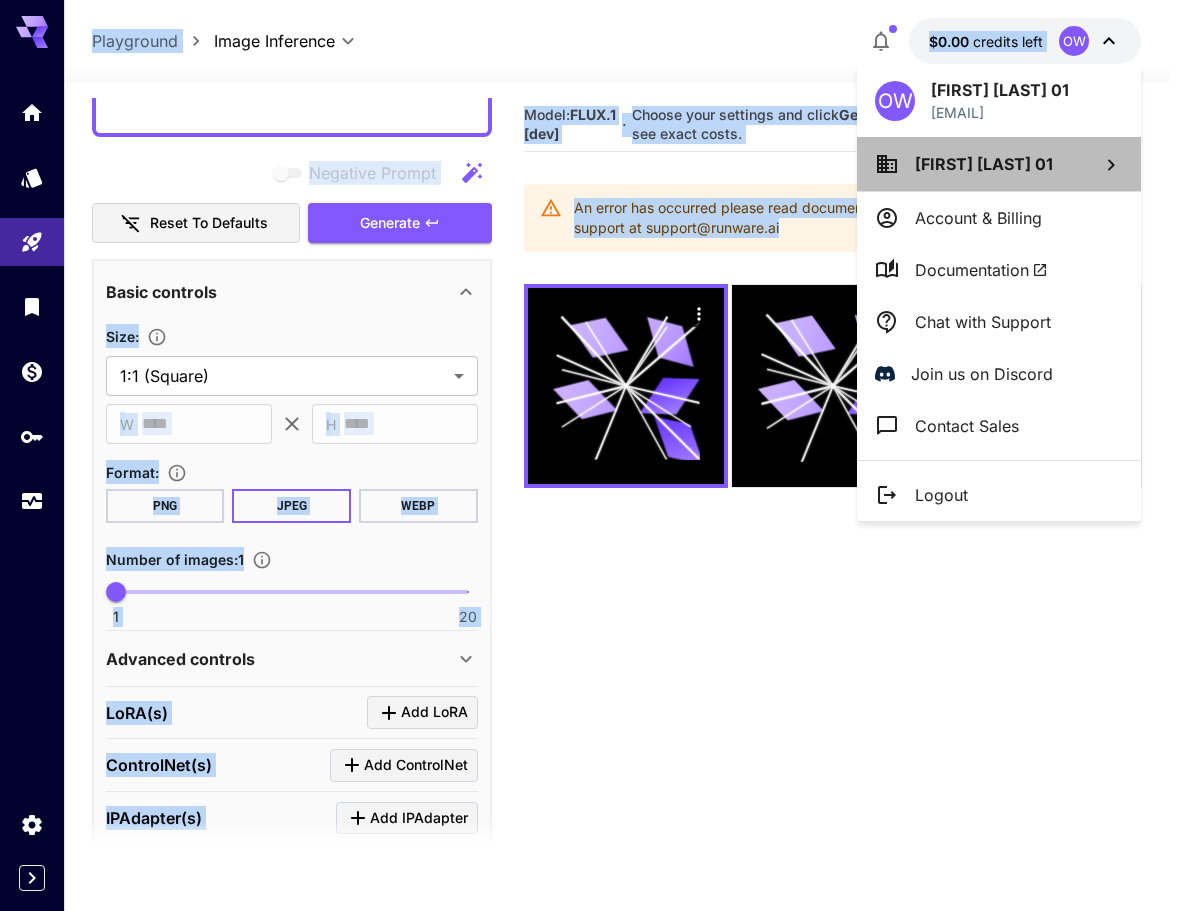 click on "Oliver Wang 01" at bounding box center (999, 164) 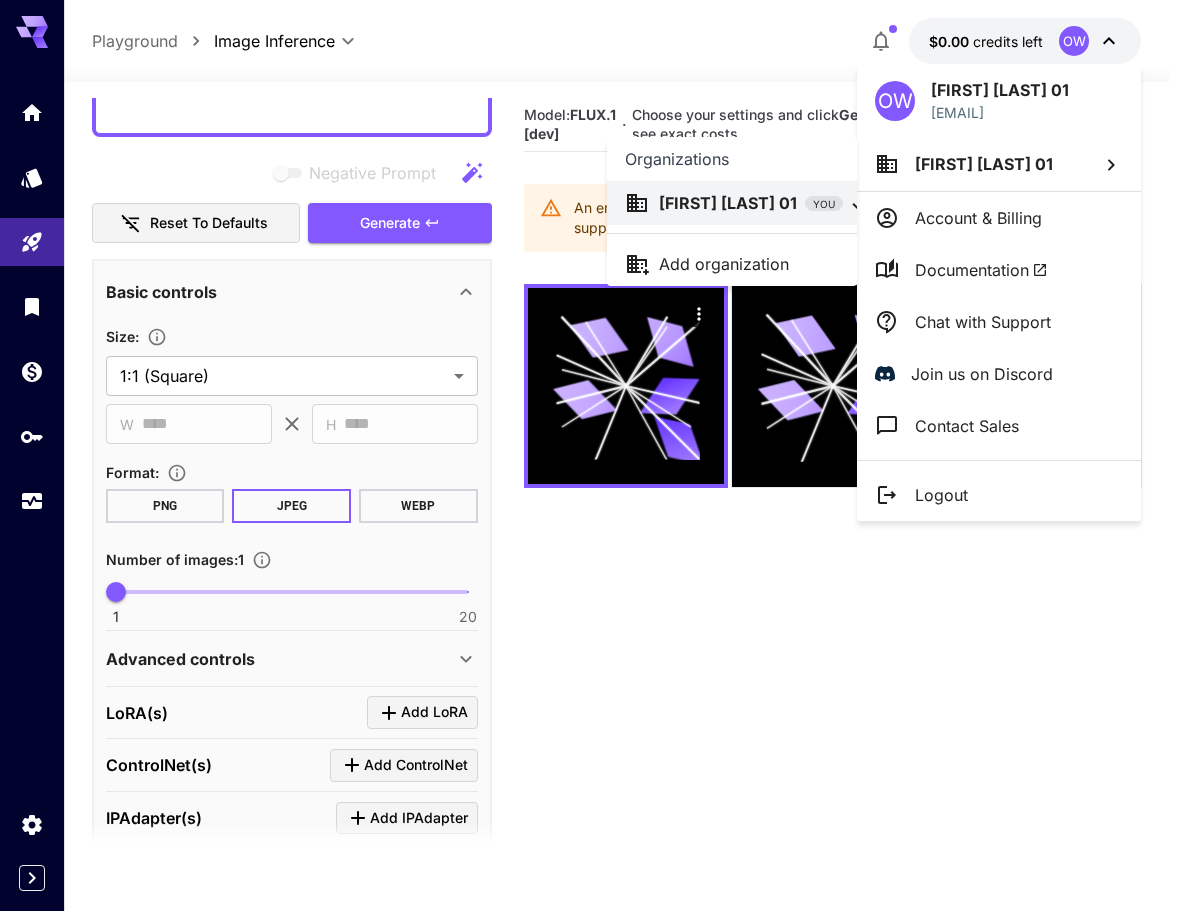 click at bounding box center (592, 455) 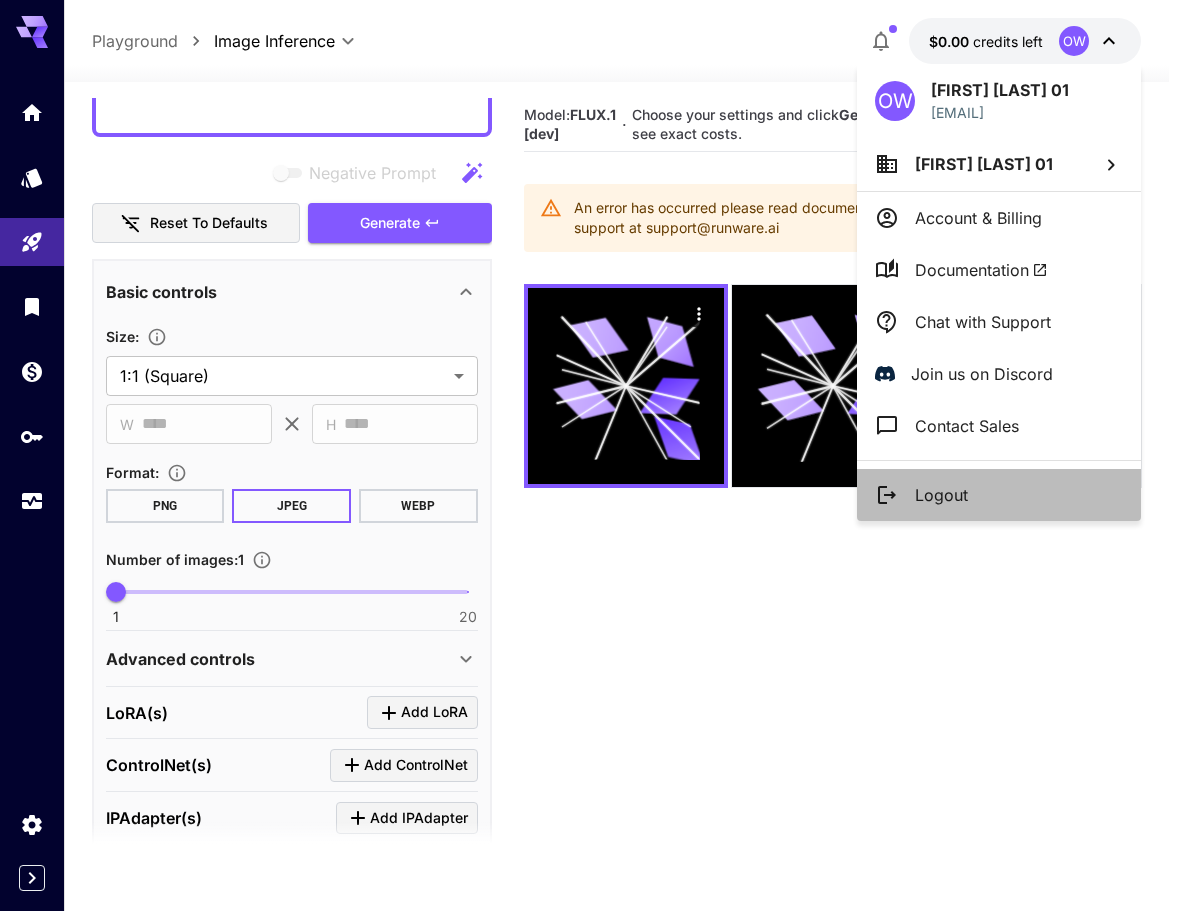 click on "Logout" at bounding box center [999, 495] 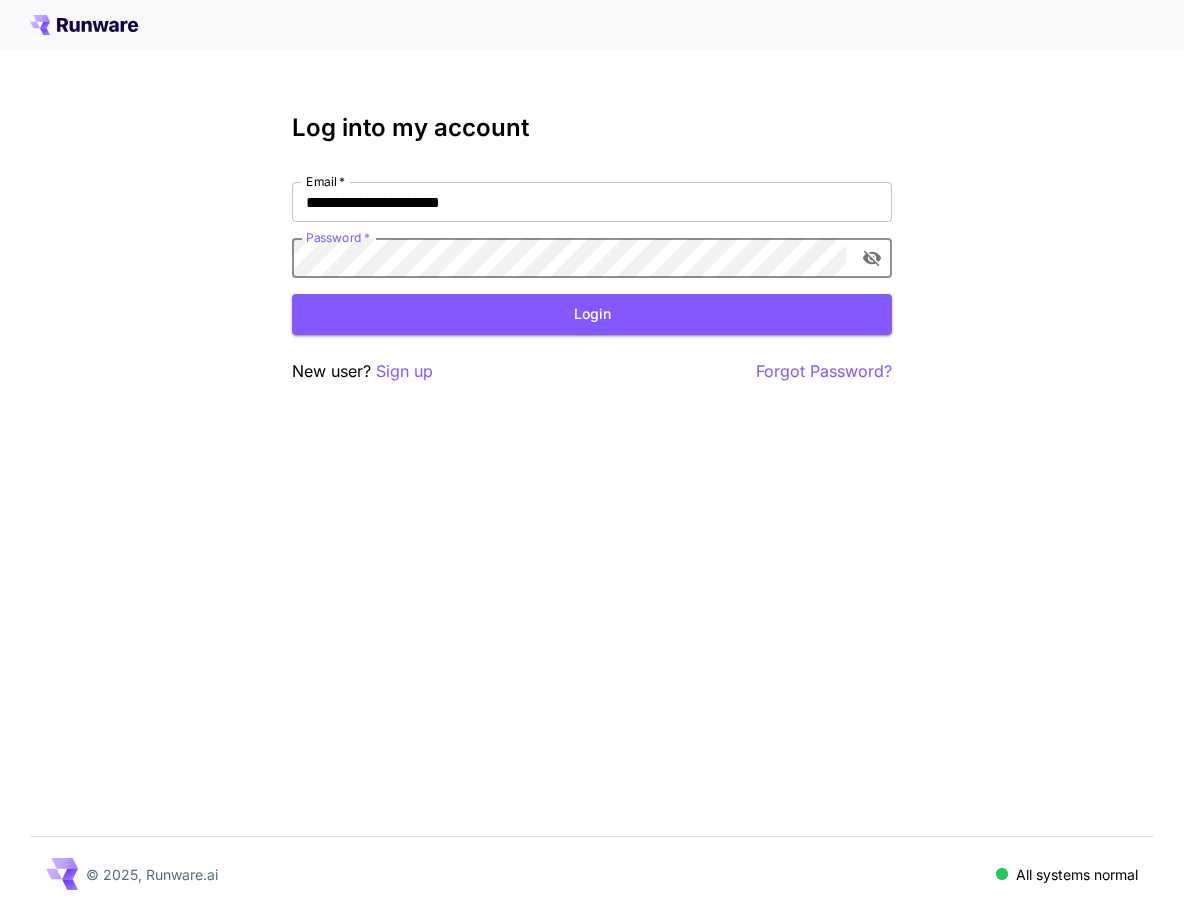 scroll, scrollTop: 0, scrollLeft: 0, axis: both 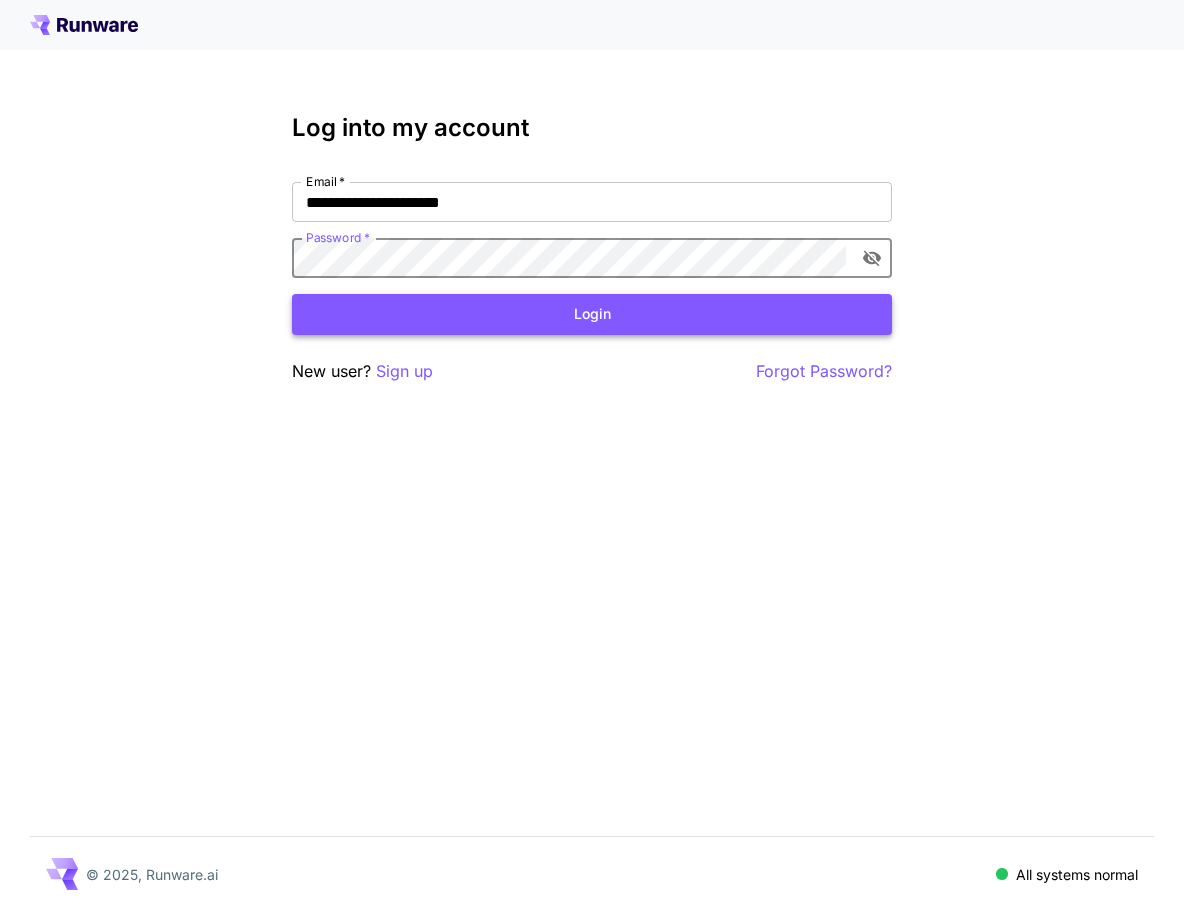 click on "Login" at bounding box center (592, 314) 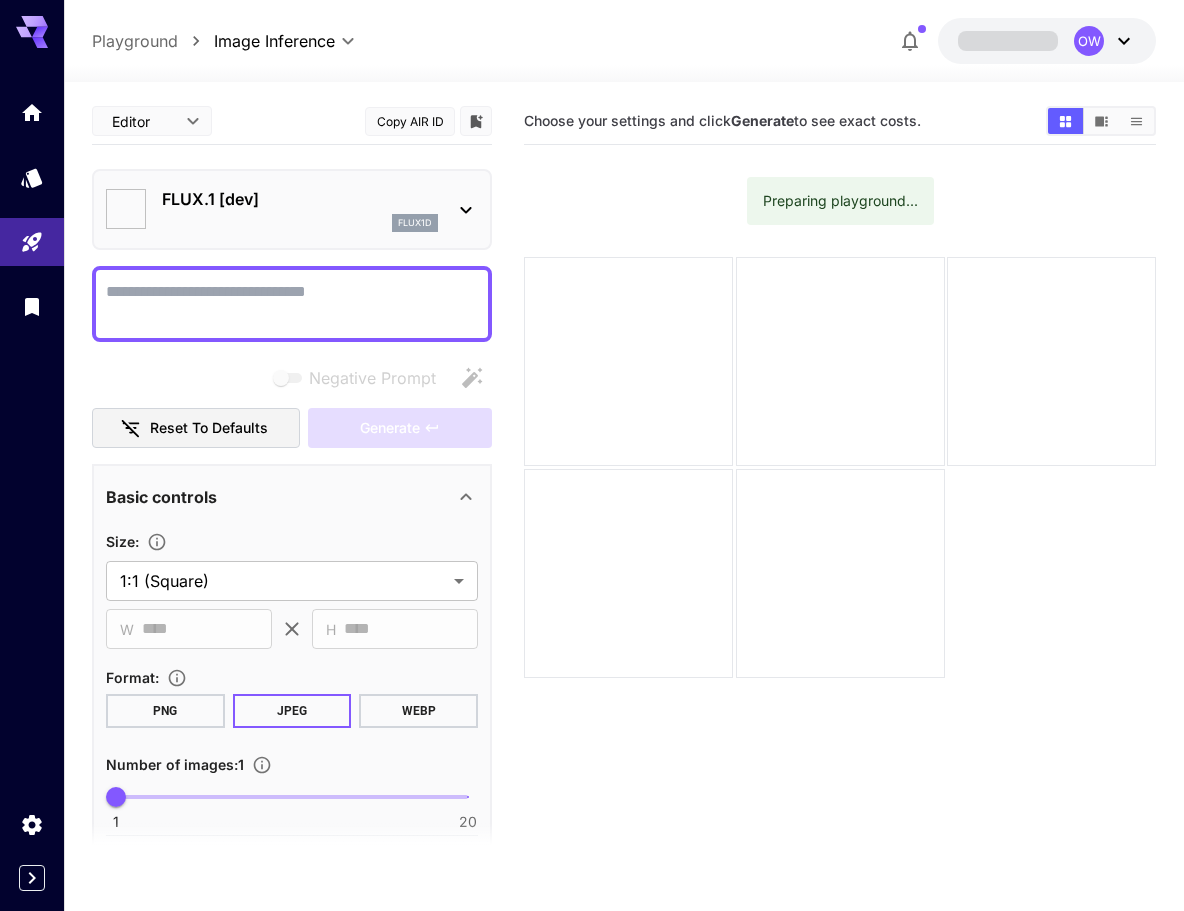 type on "**********" 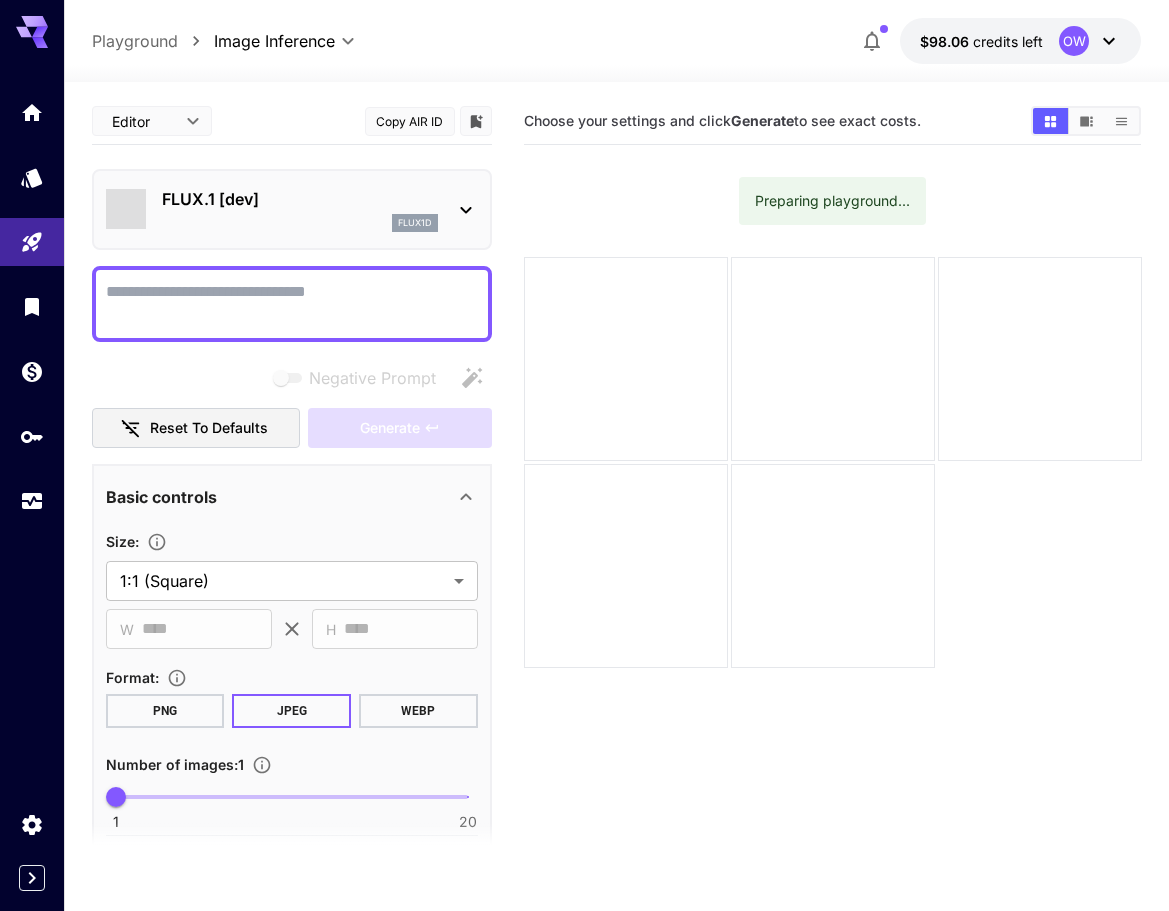 click on "Negative Prompt" at bounding box center (292, 304) 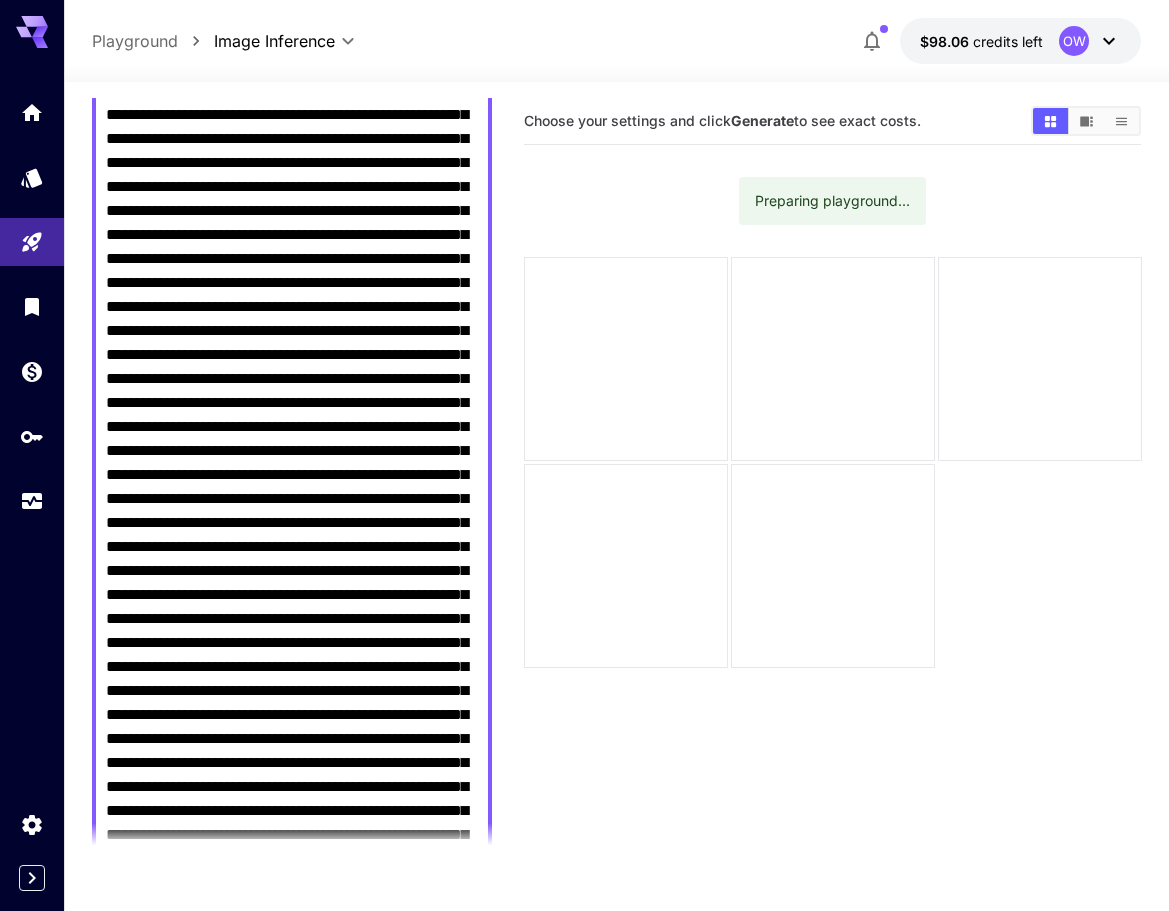 scroll, scrollTop: 0, scrollLeft: 0, axis: both 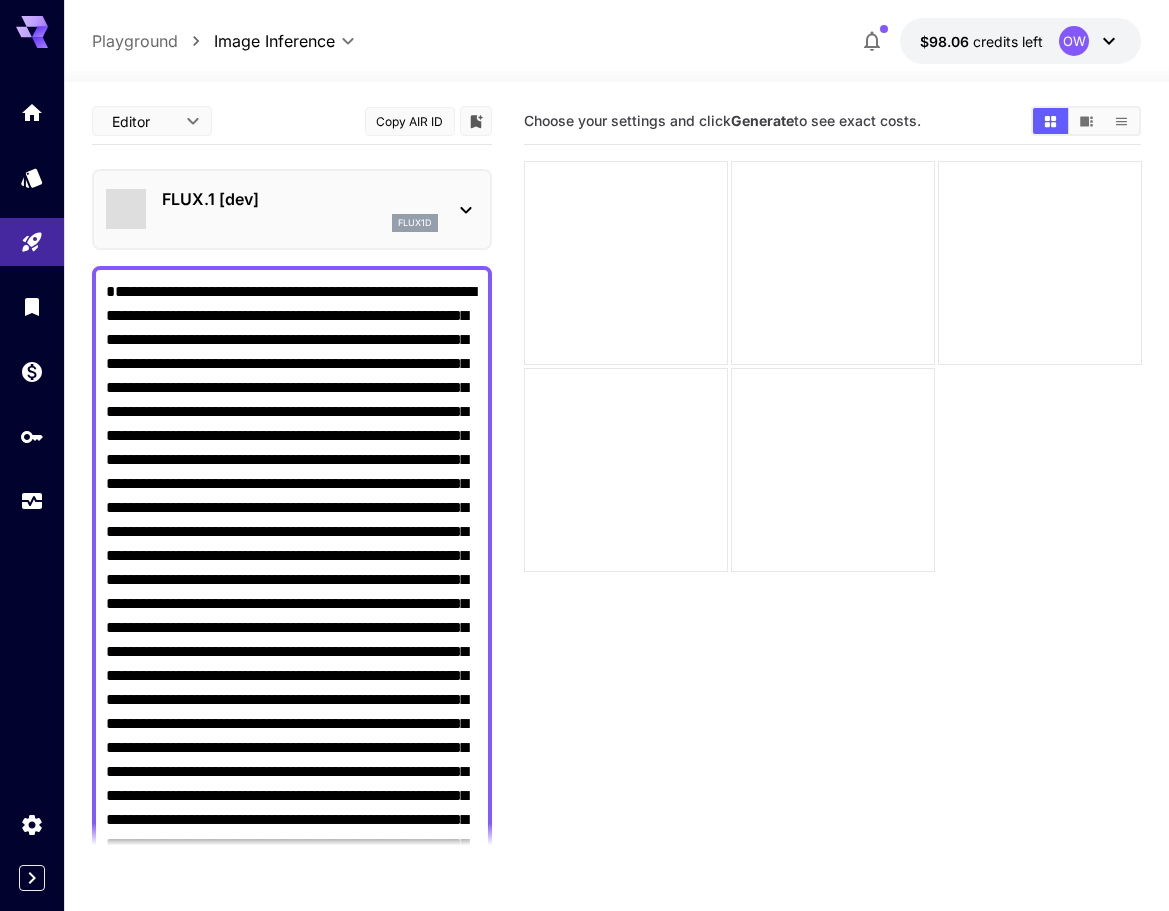 type on "**********" 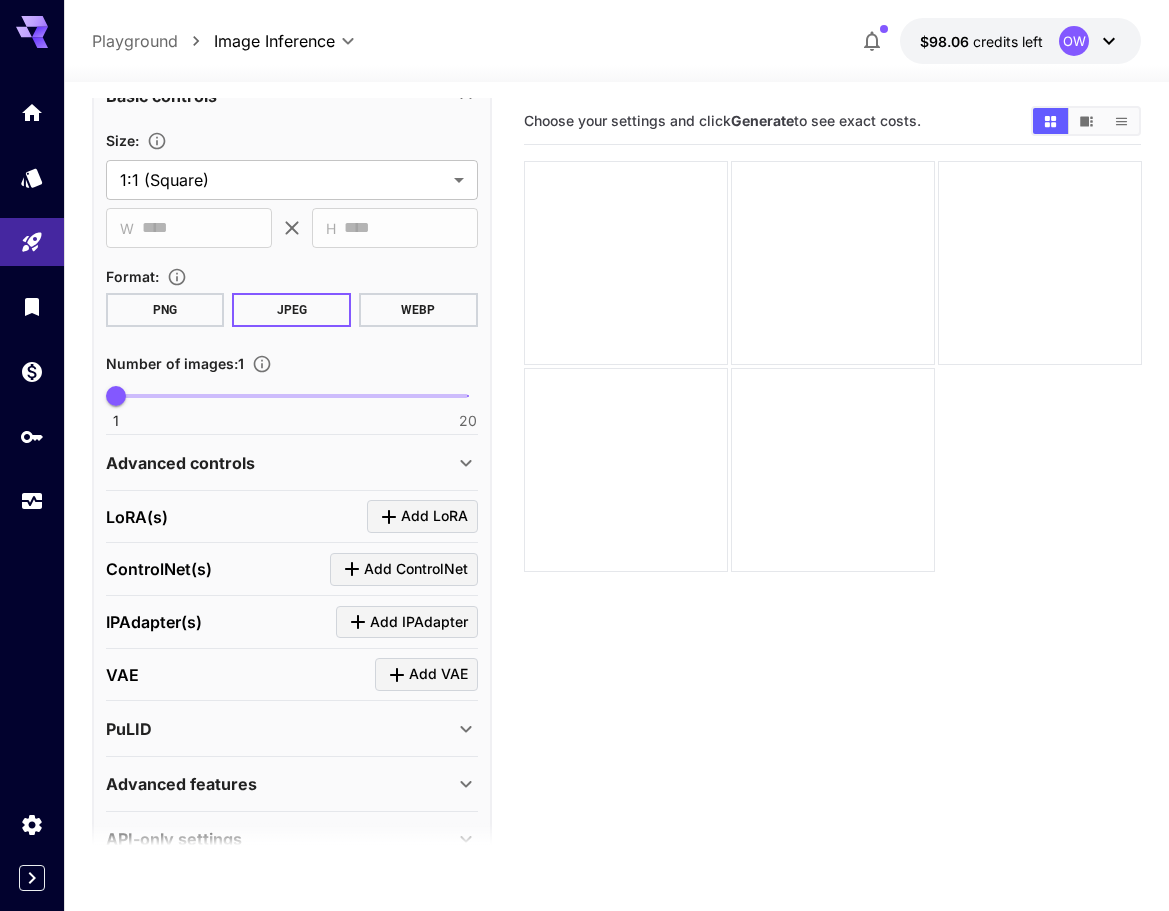 scroll, scrollTop: 1840, scrollLeft: 0, axis: vertical 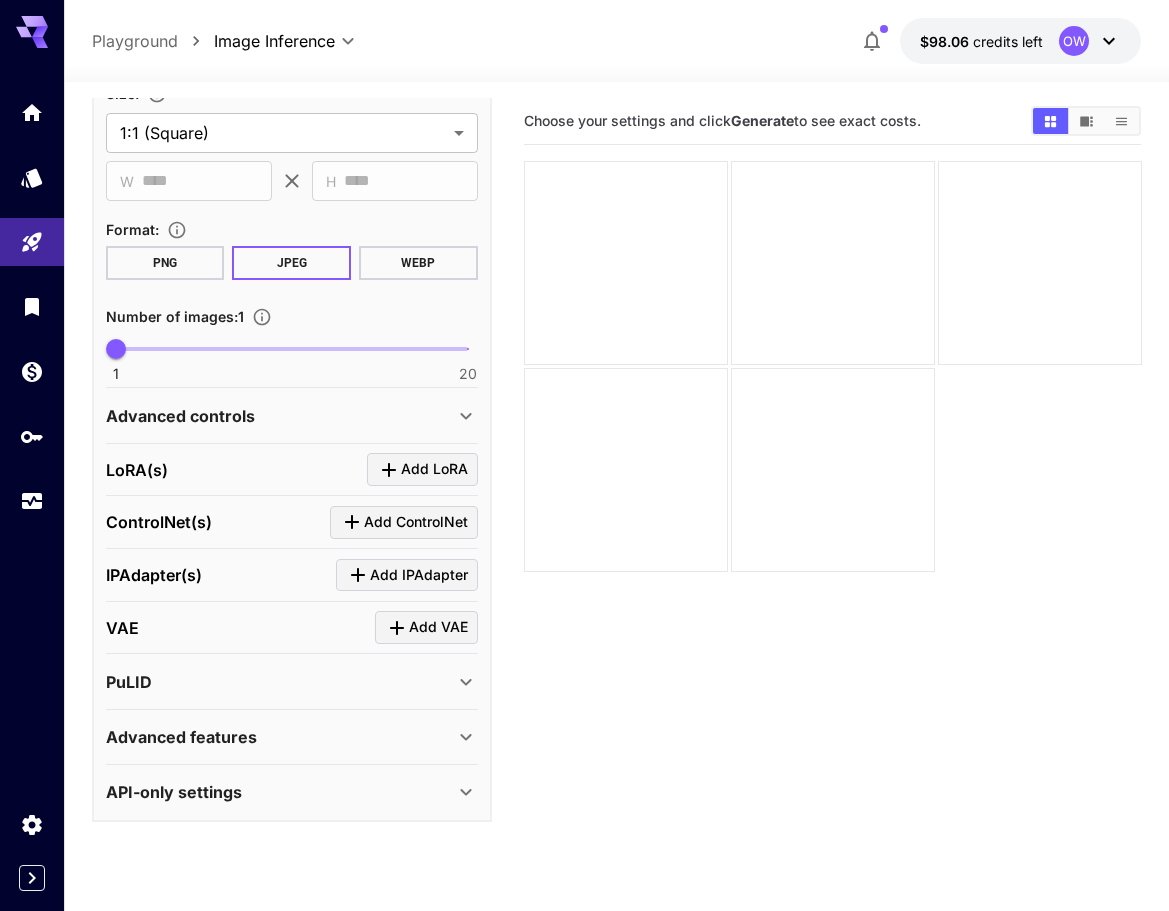 click on "Advanced controls" at bounding box center (280, 416) 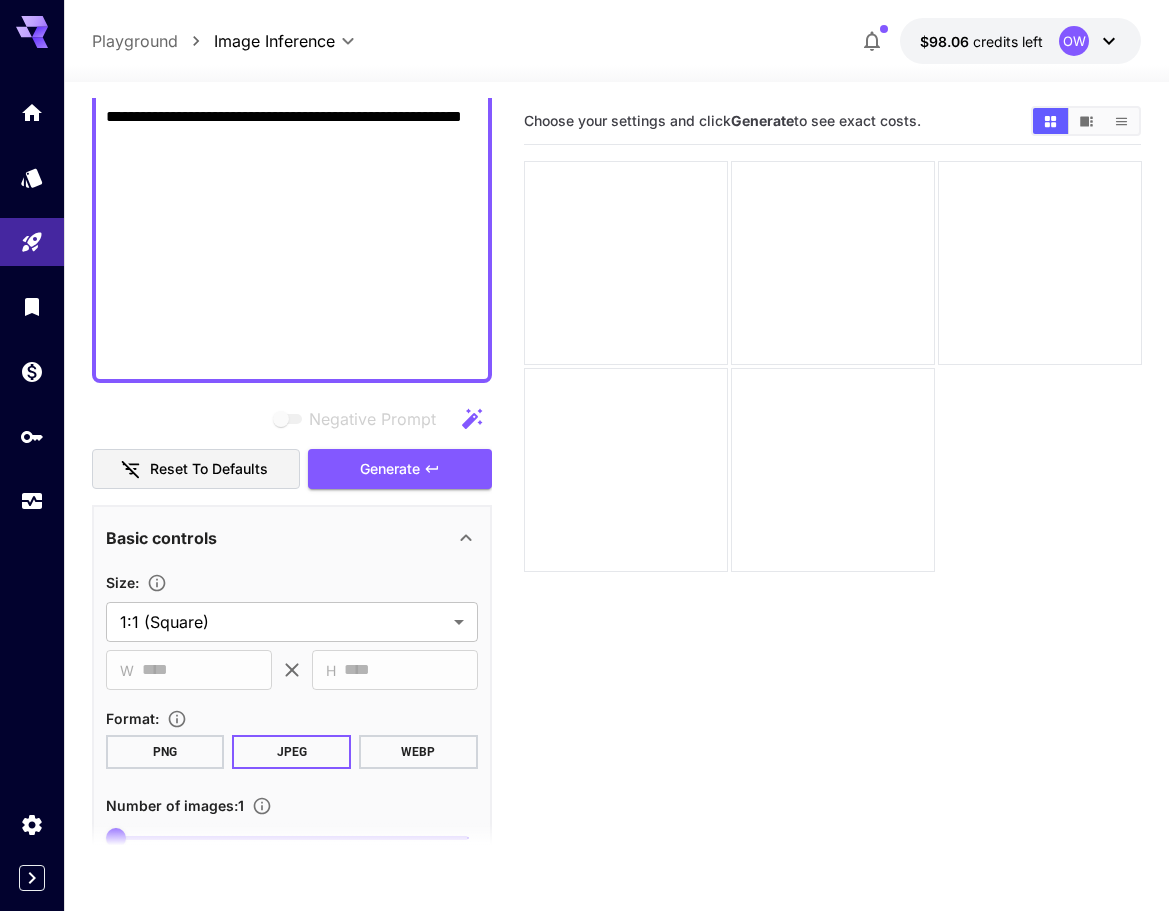 scroll, scrollTop: 1340, scrollLeft: 0, axis: vertical 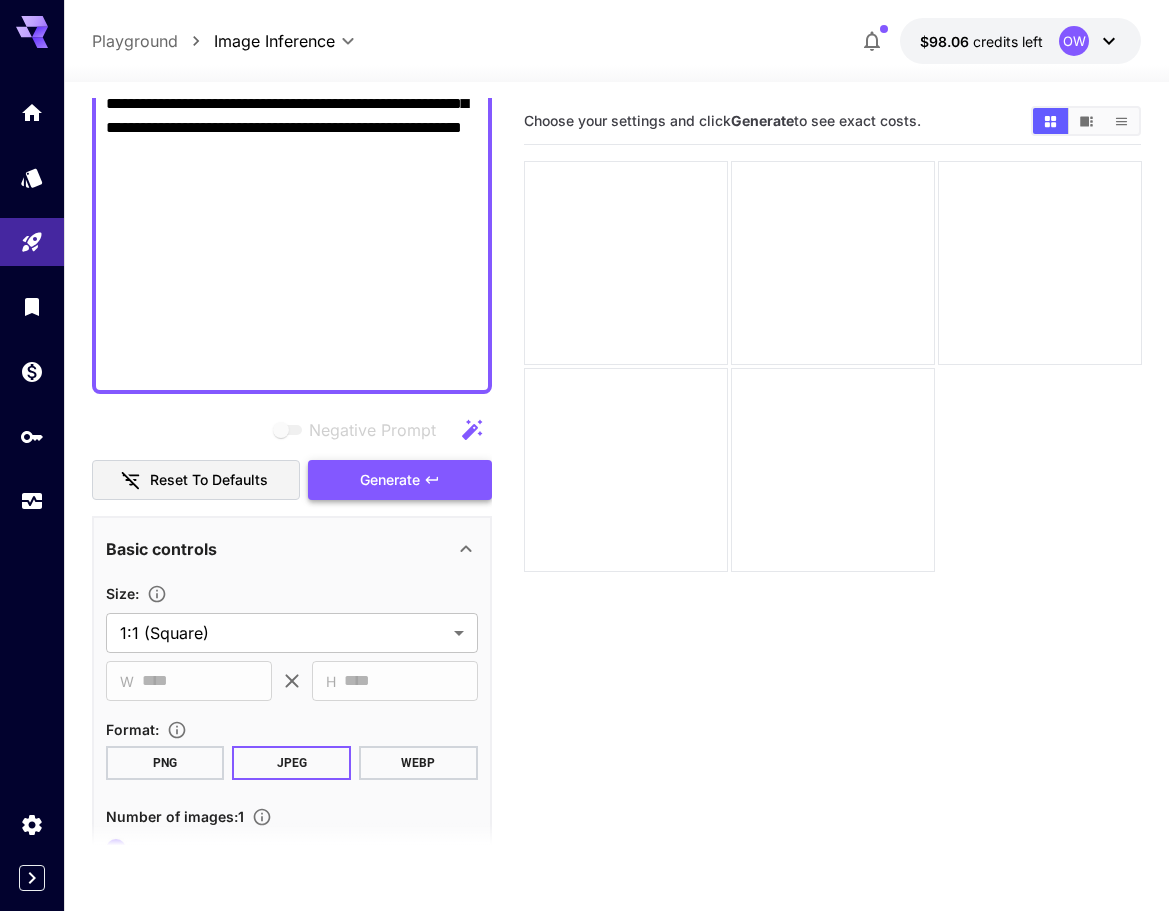 click on "Generate" at bounding box center [390, 480] 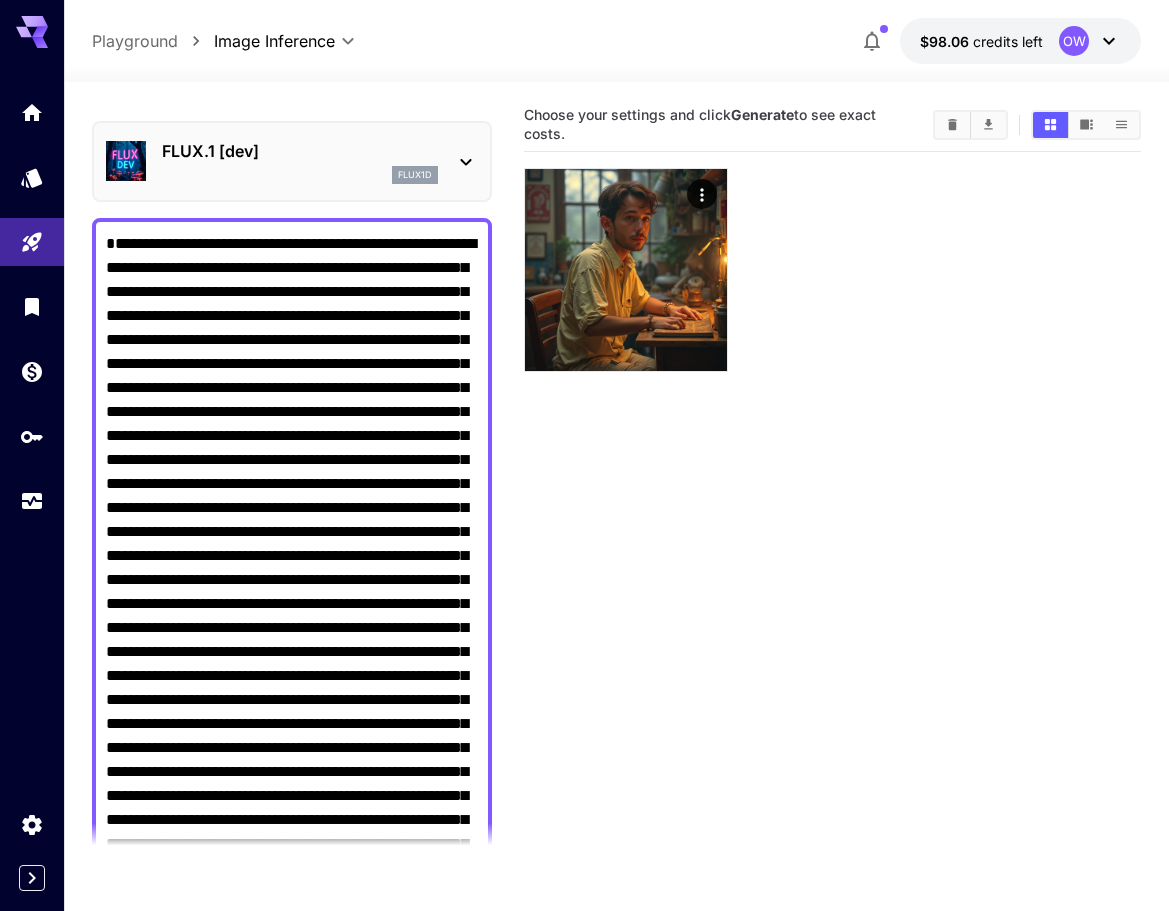 scroll, scrollTop: 0, scrollLeft: 0, axis: both 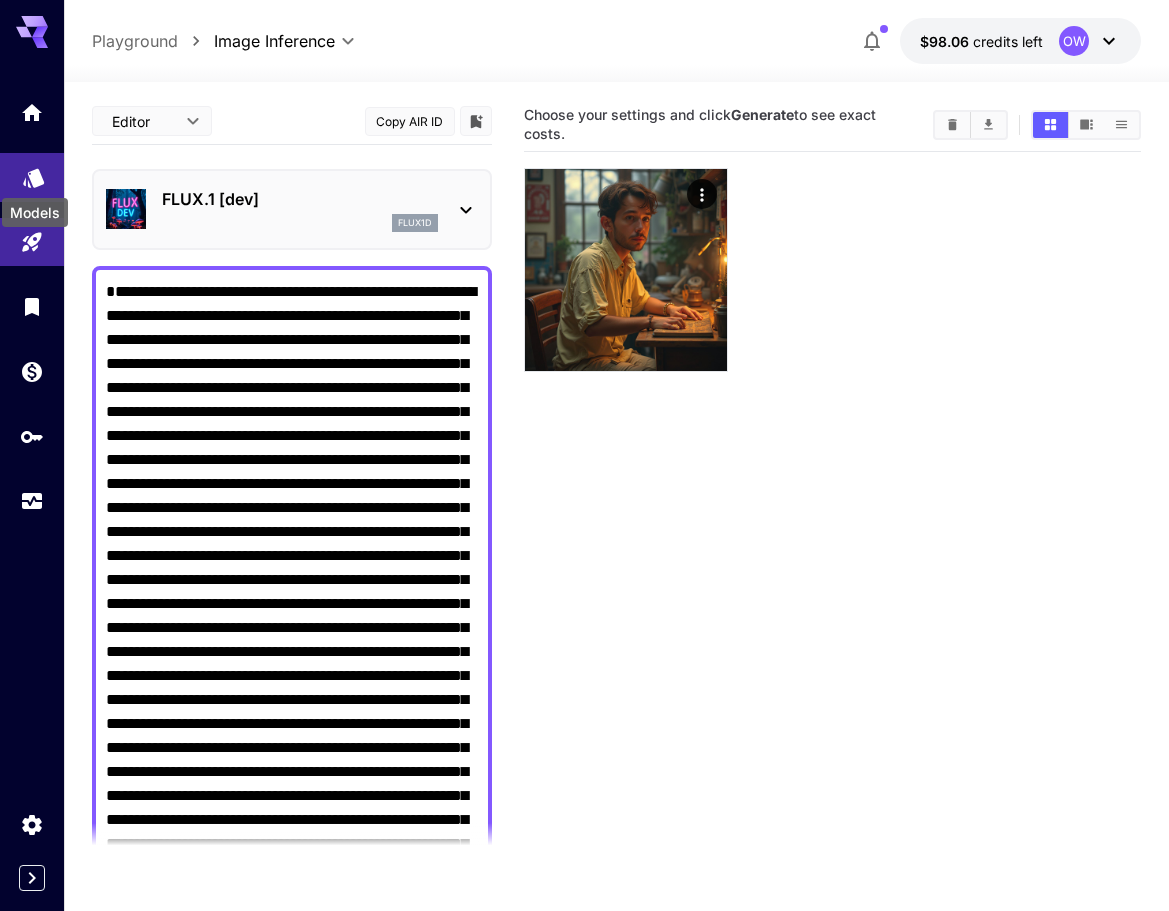 click 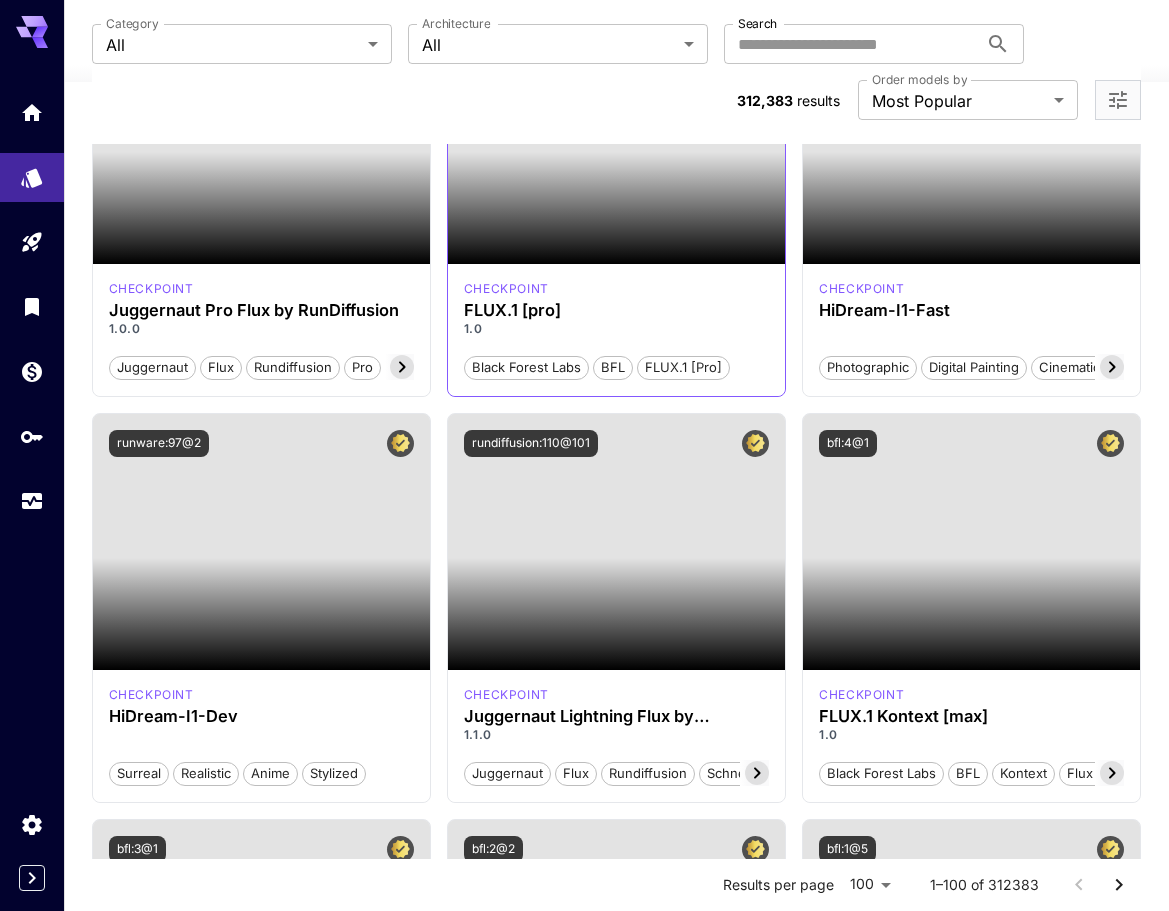 scroll, scrollTop: 0, scrollLeft: 0, axis: both 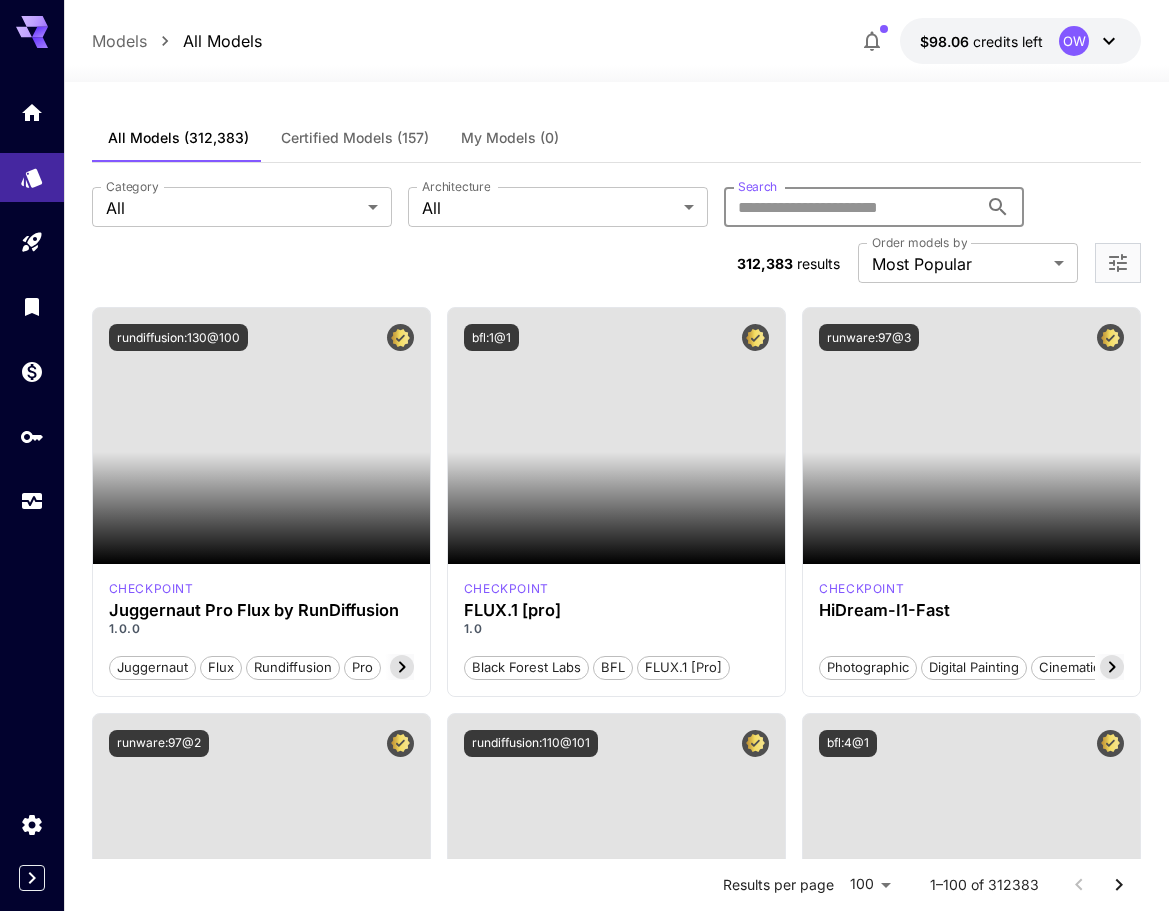 click on "Search" at bounding box center [851, 207] 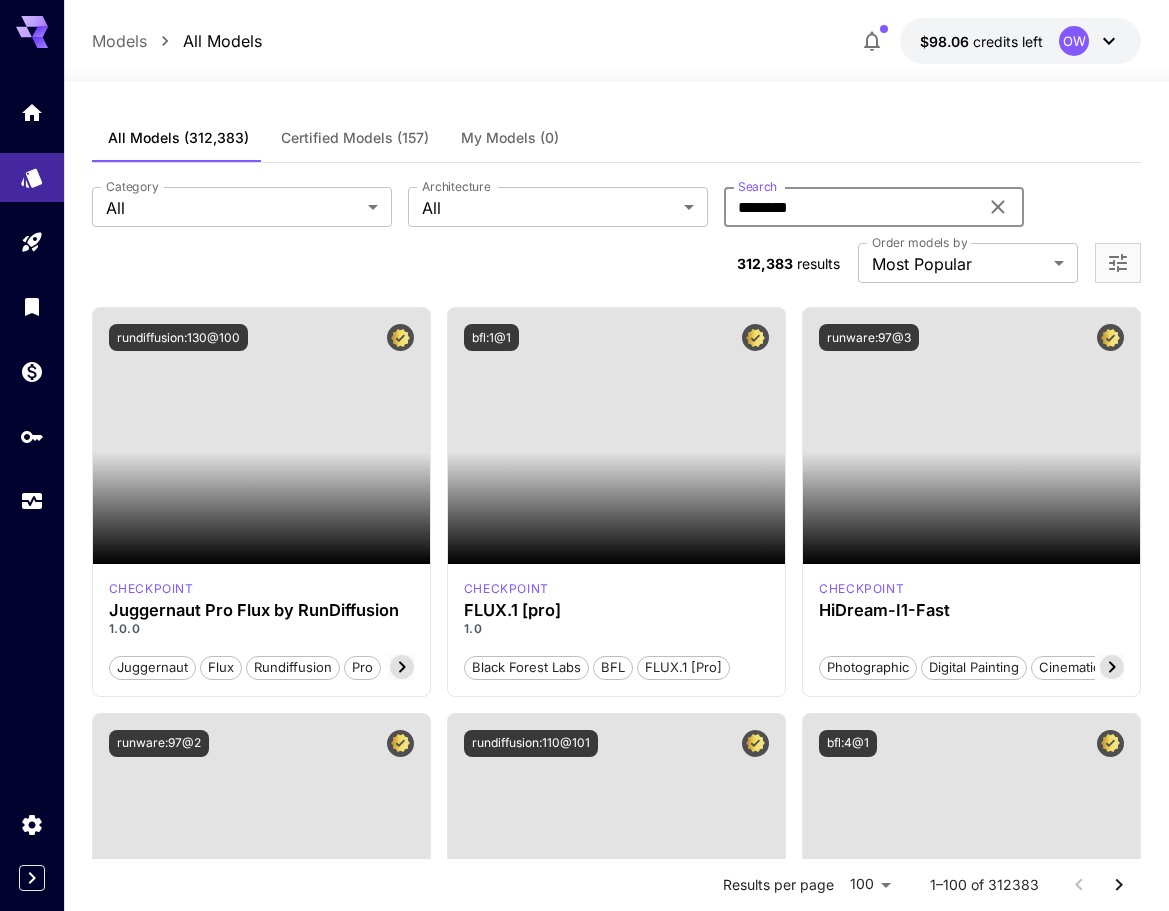 type on "********" 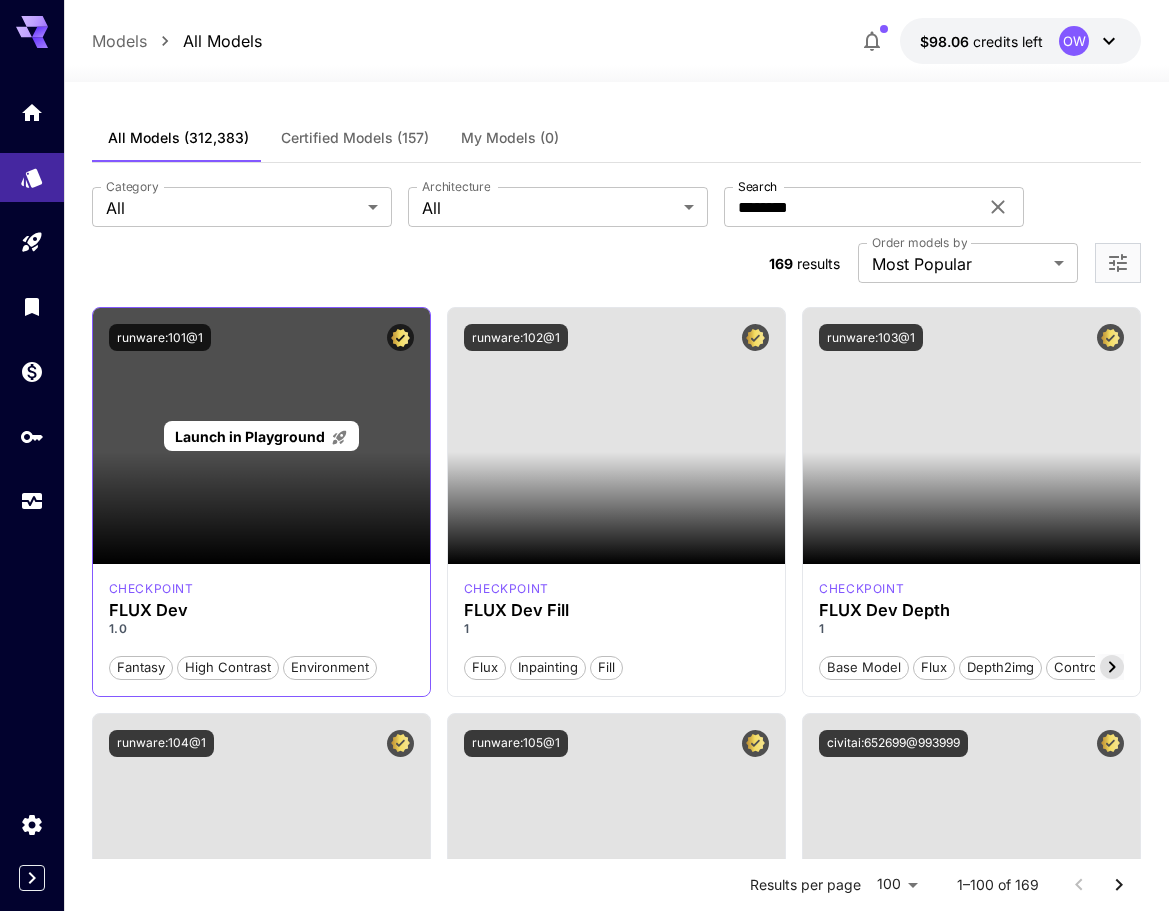 click on "Launch in Playground" at bounding box center [250, 436] 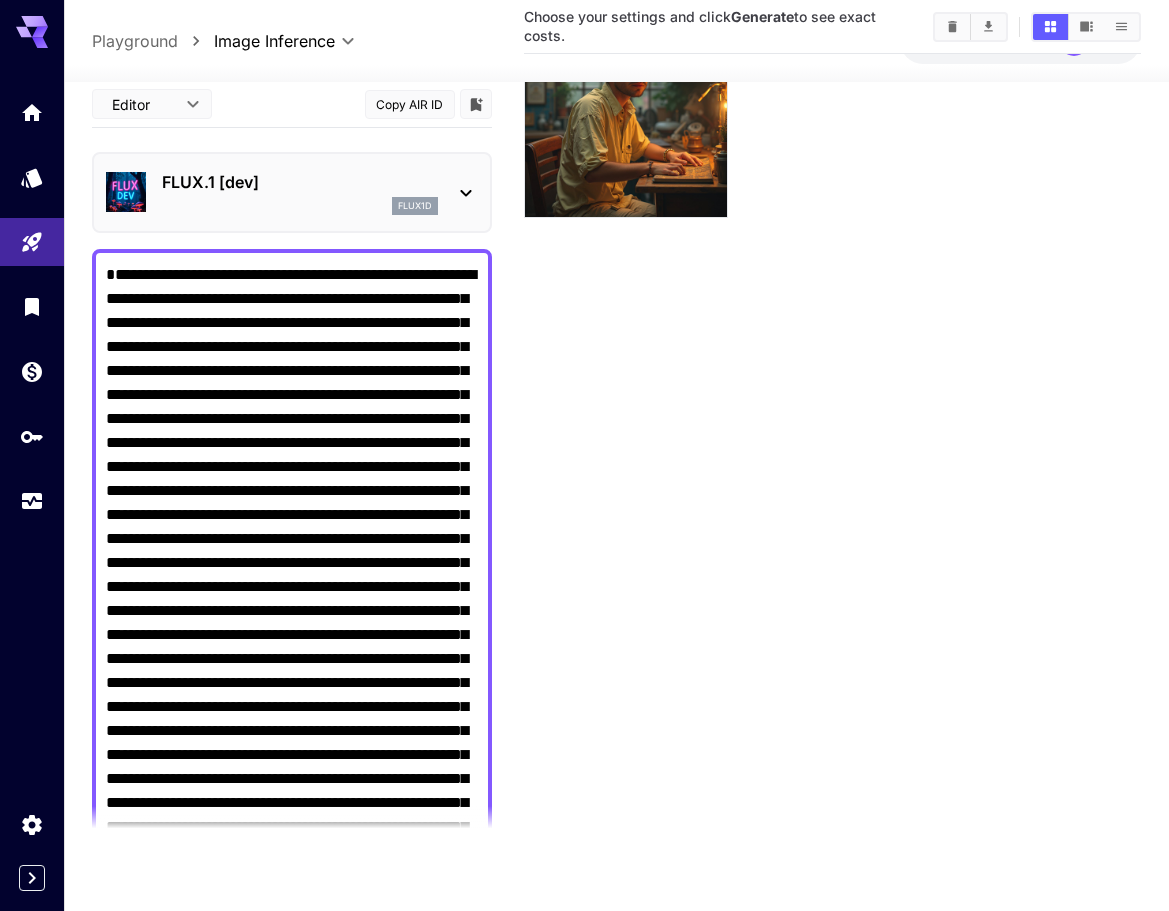 scroll, scrollTop: 158, scrollLeft: 0, axis: vertical 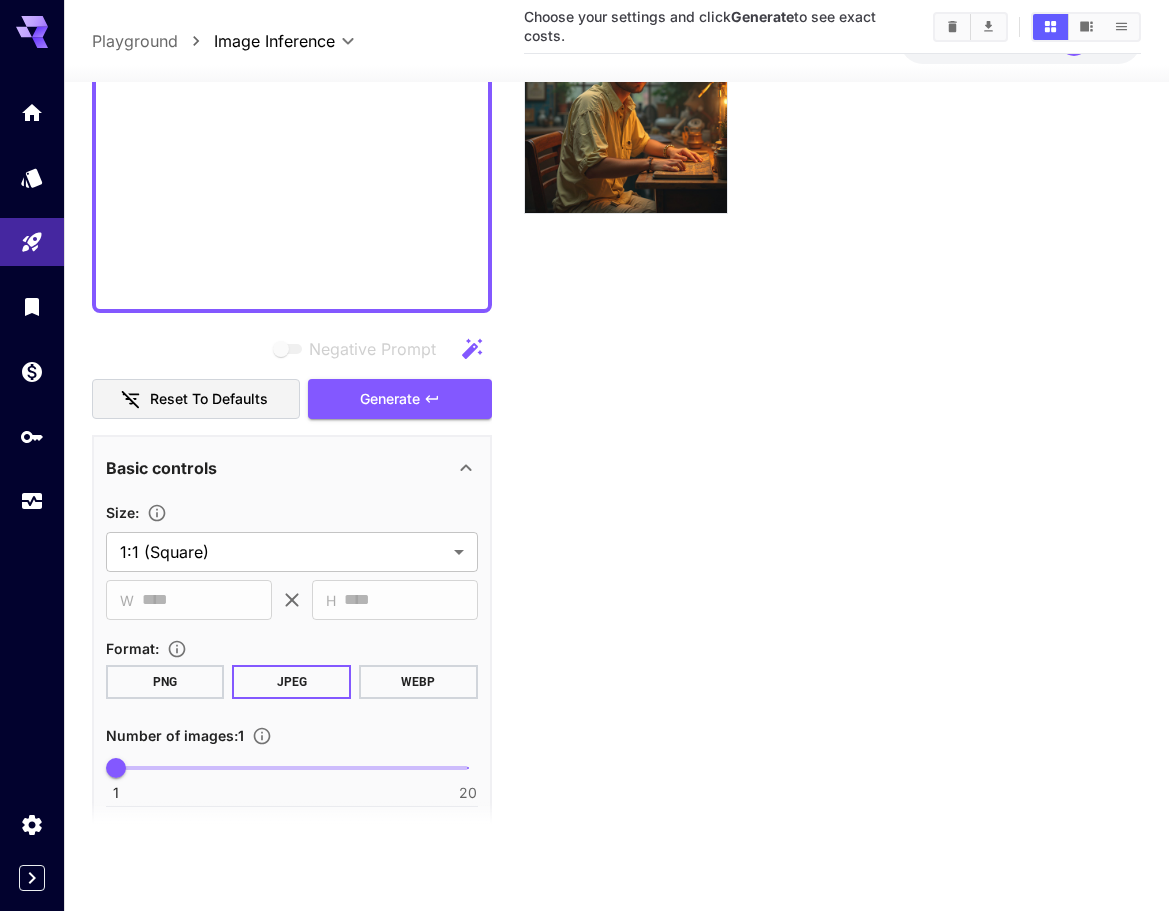 click on "Negative Prompt" at bounding box center [292, -422] 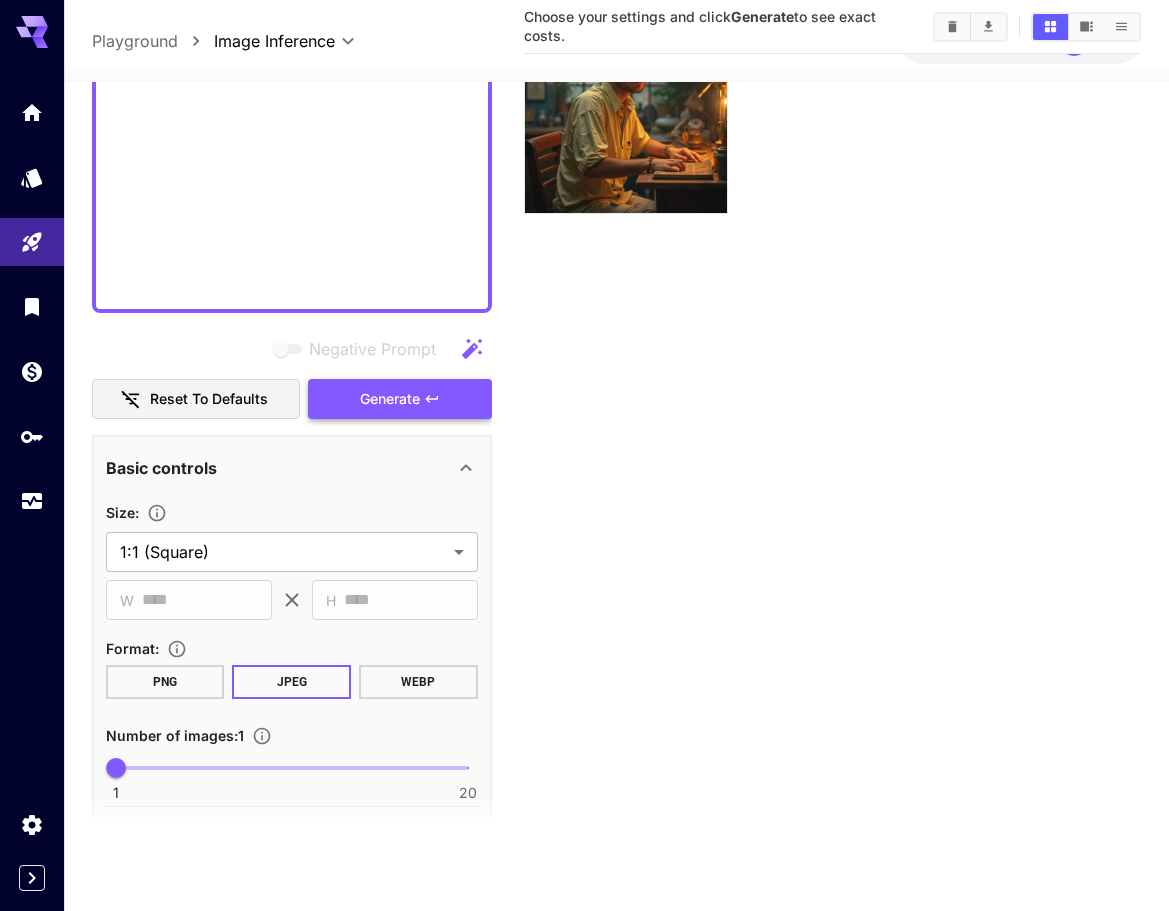 click on "Generate" at bounding box center (400, 398) 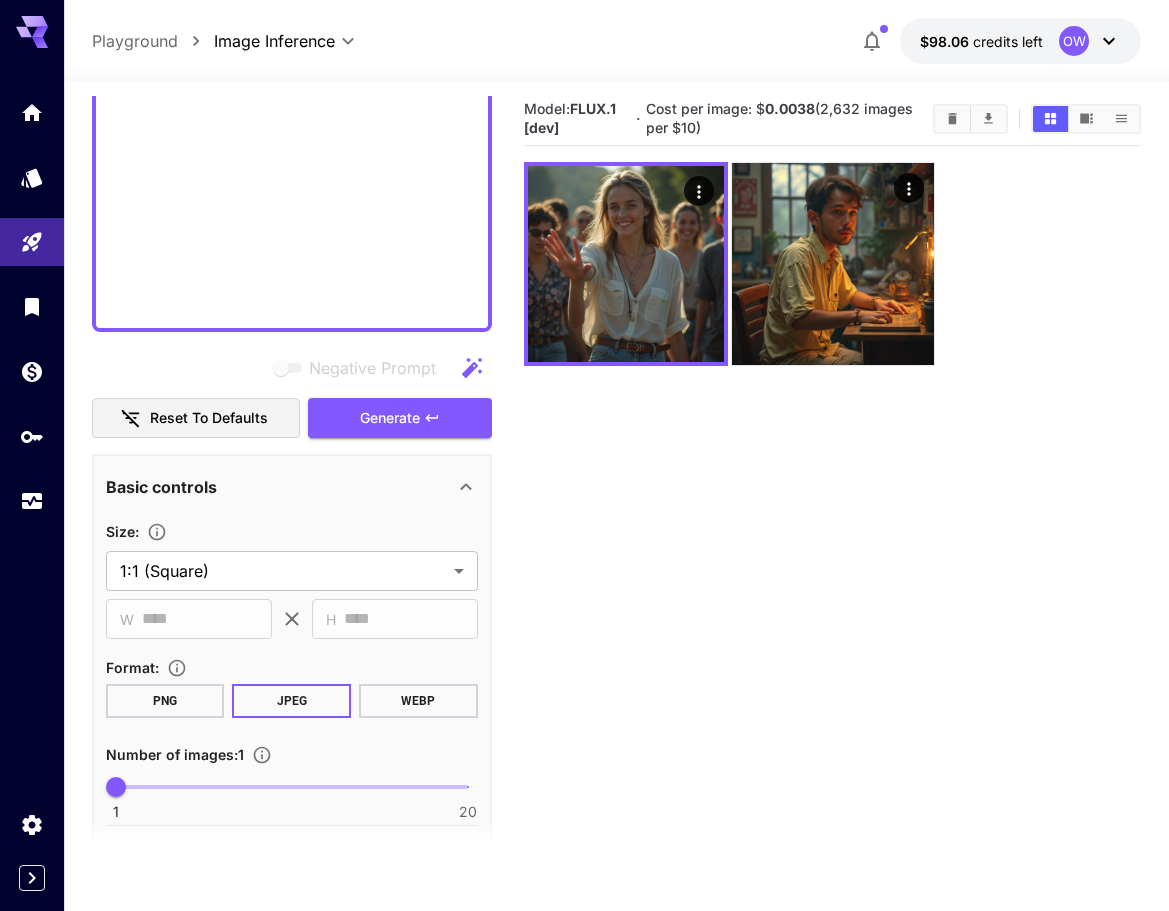 scroll, scrollTop: 0, scrollLeft: 0, axis: both 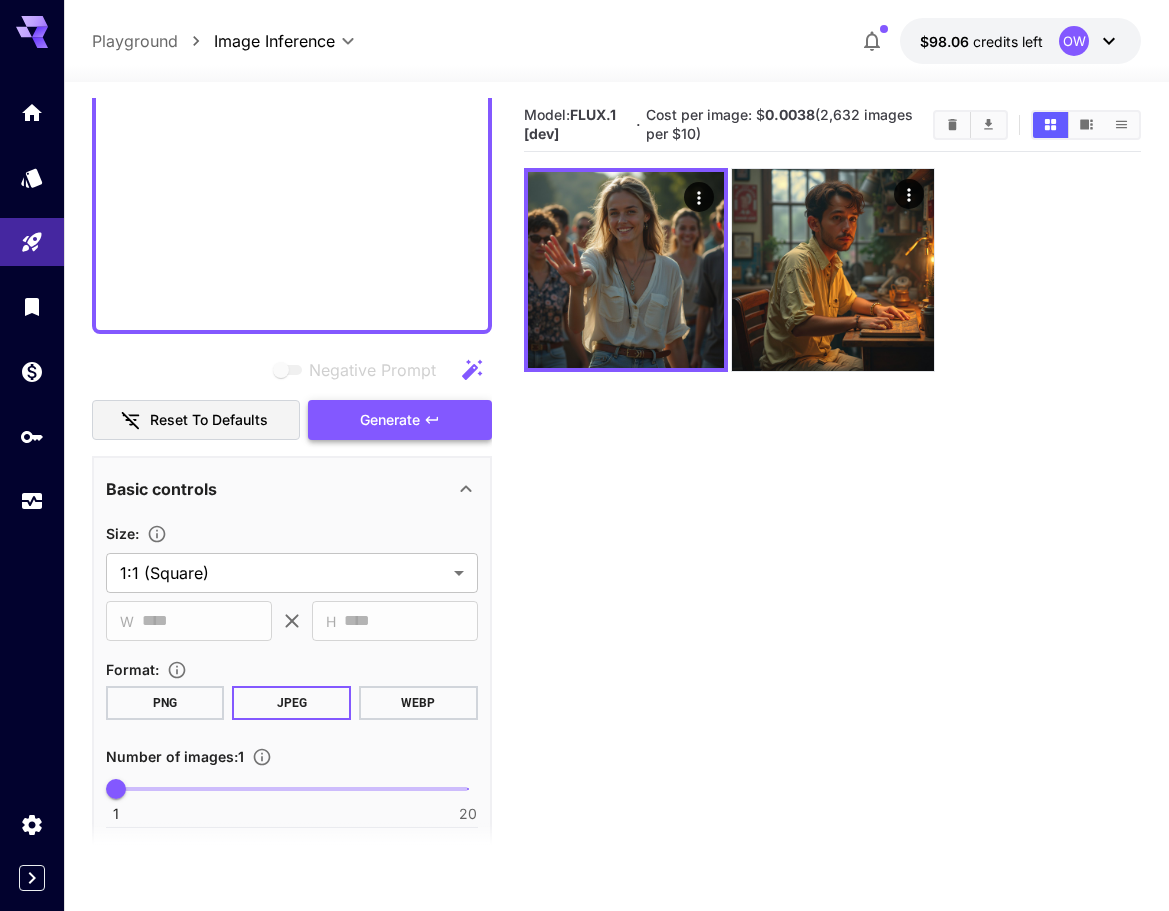 click 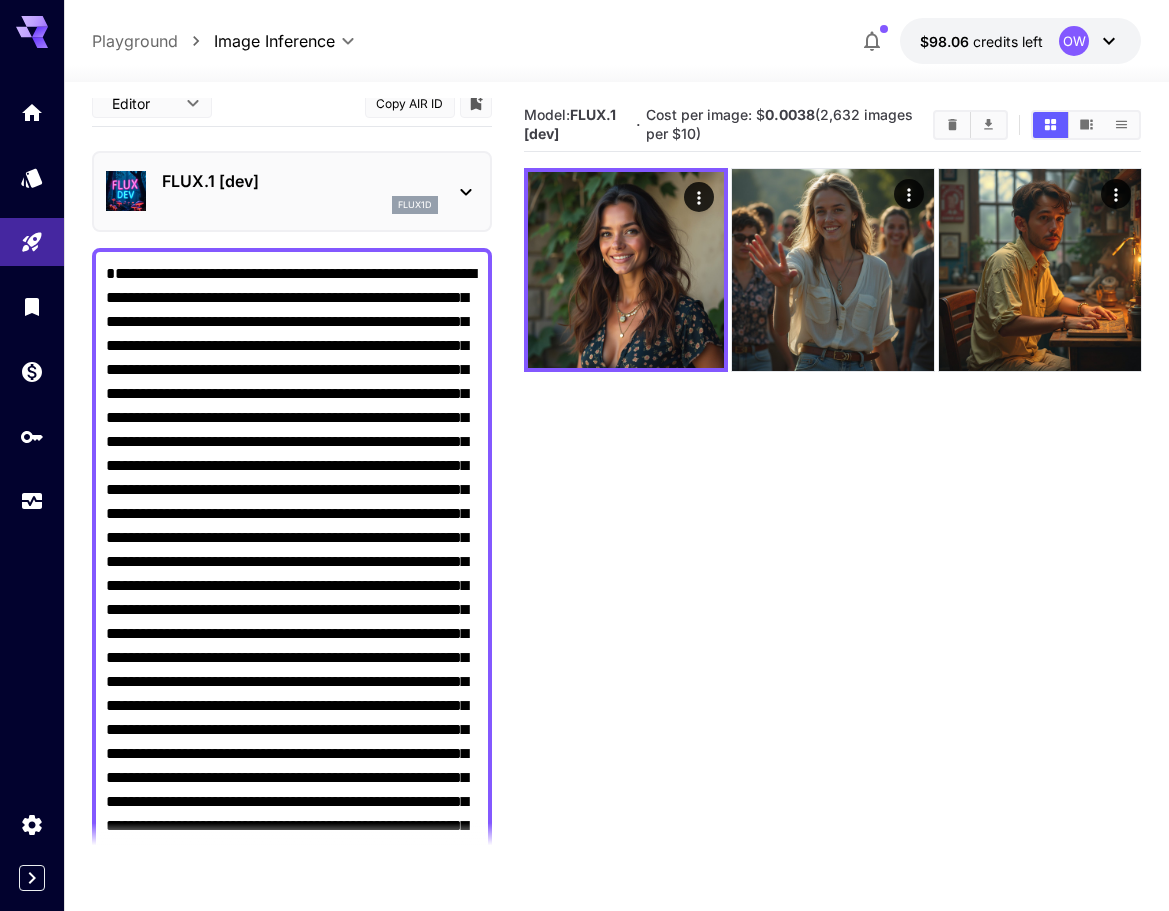 scroll, scrollTop: 0, scrollLeft: 0, axis: both 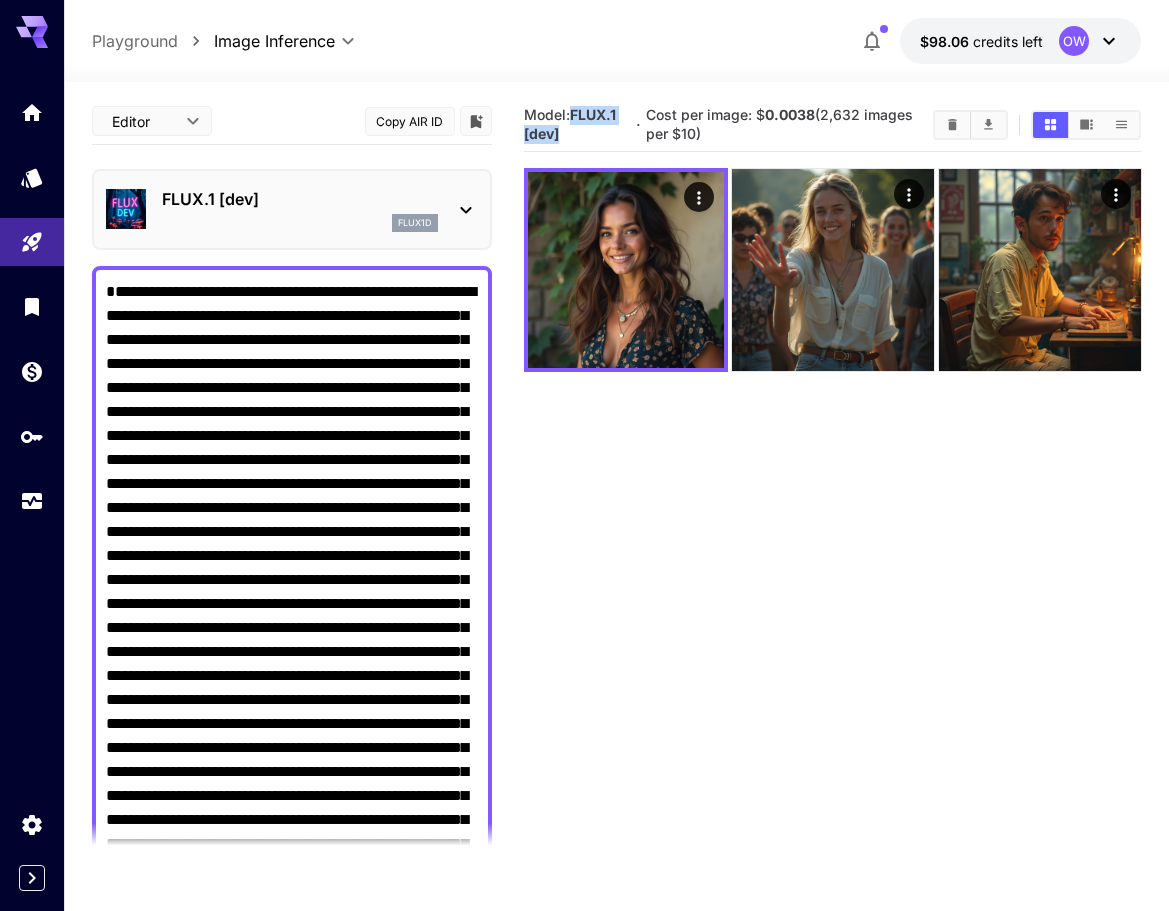drag, startPoint x: 570, startPoint y: 115, endPoint x: 571, endPoint y: 126, distance: 11.045361 